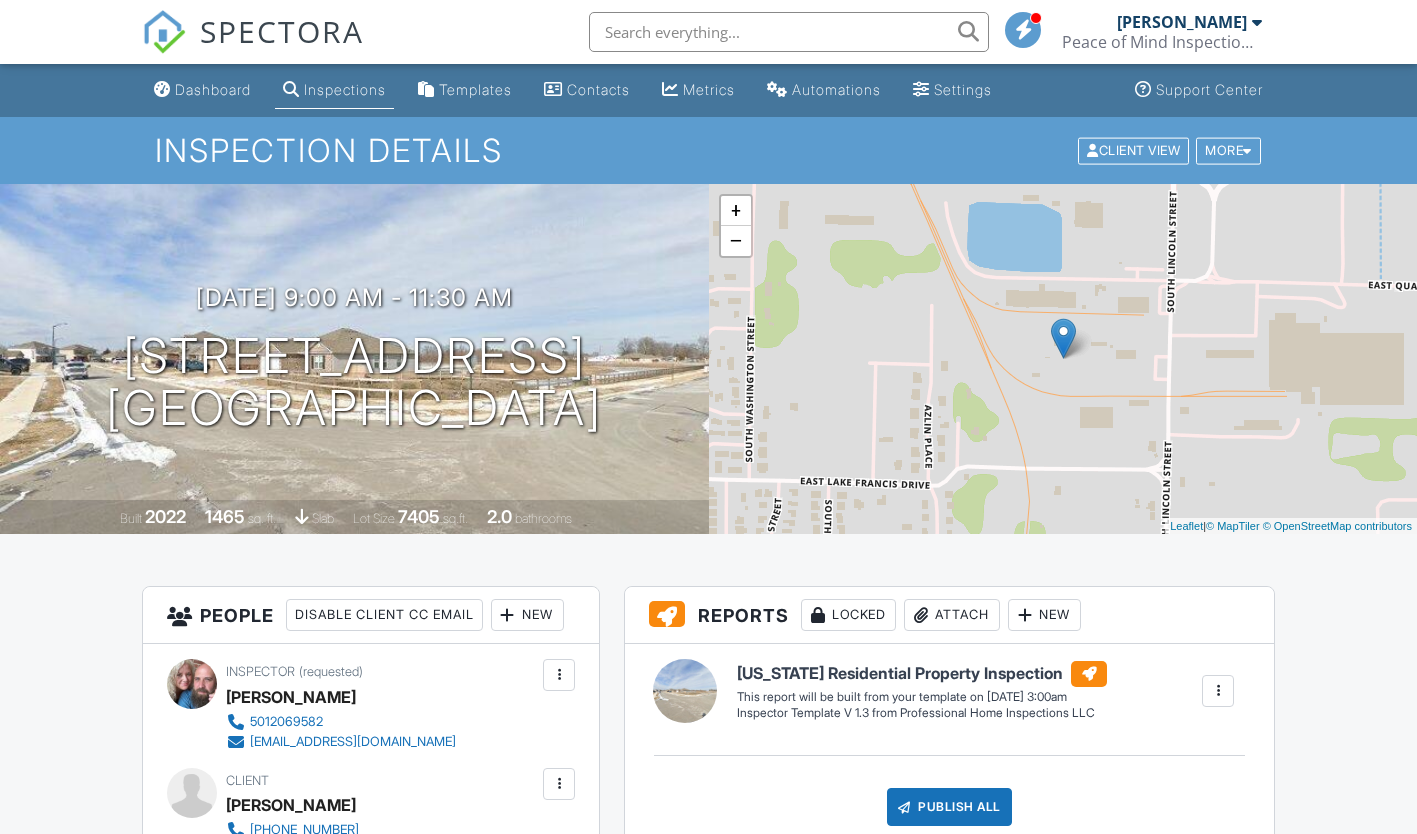 scroll, scrollTop: 0, scrollLeft: 0, axis: both 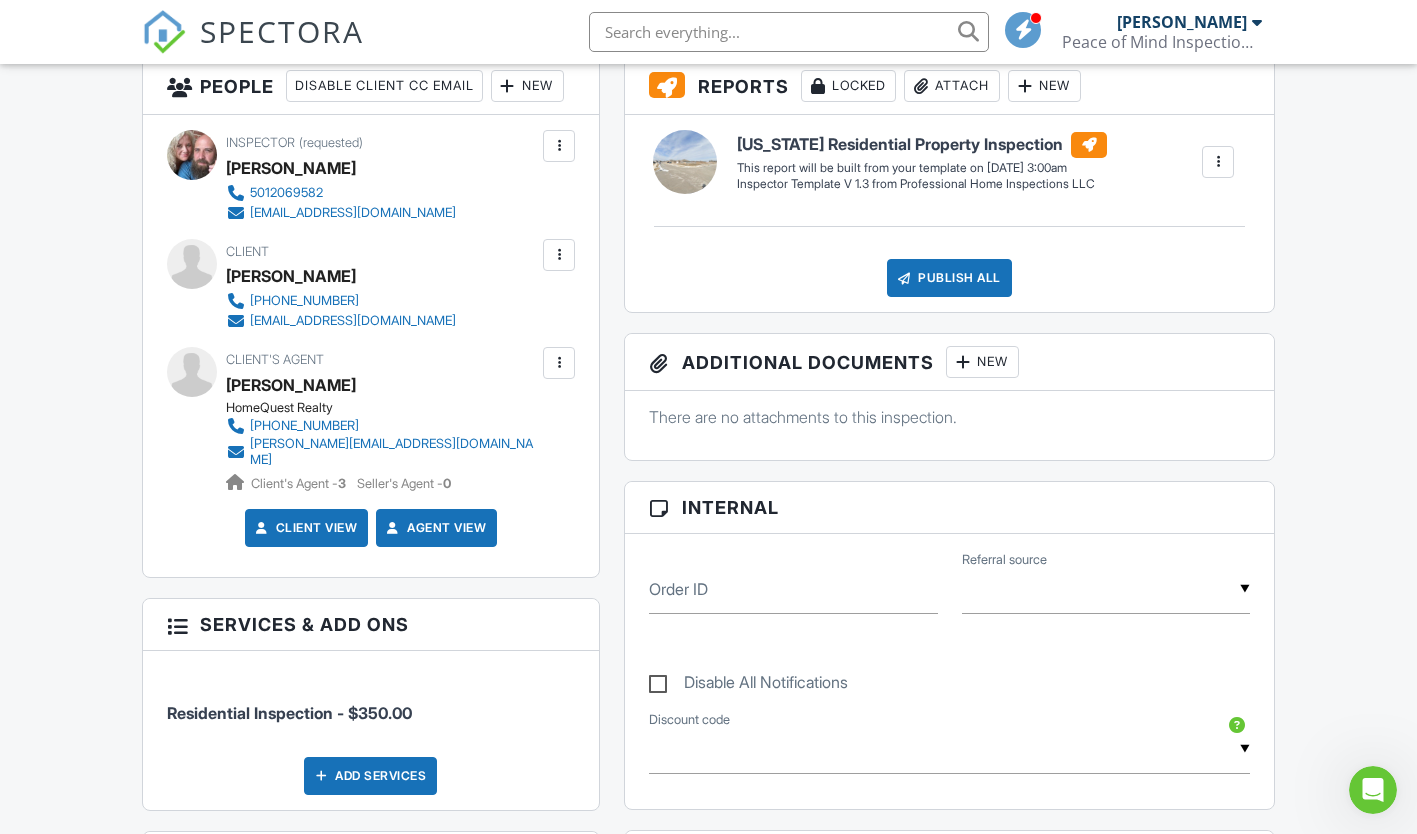 click at bounding box center (559, 363) 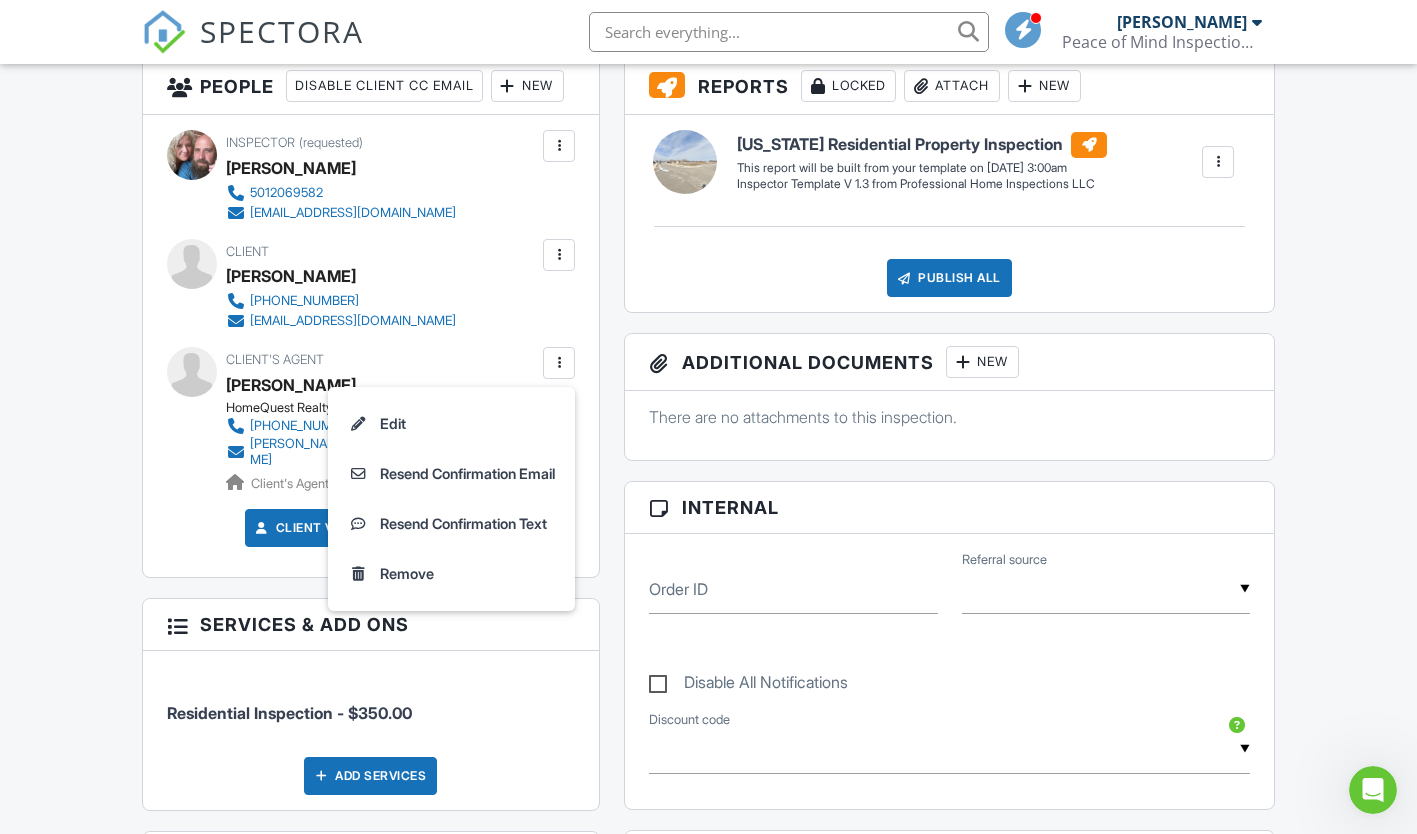 click on "Edit" at bounding box center (451, 424) 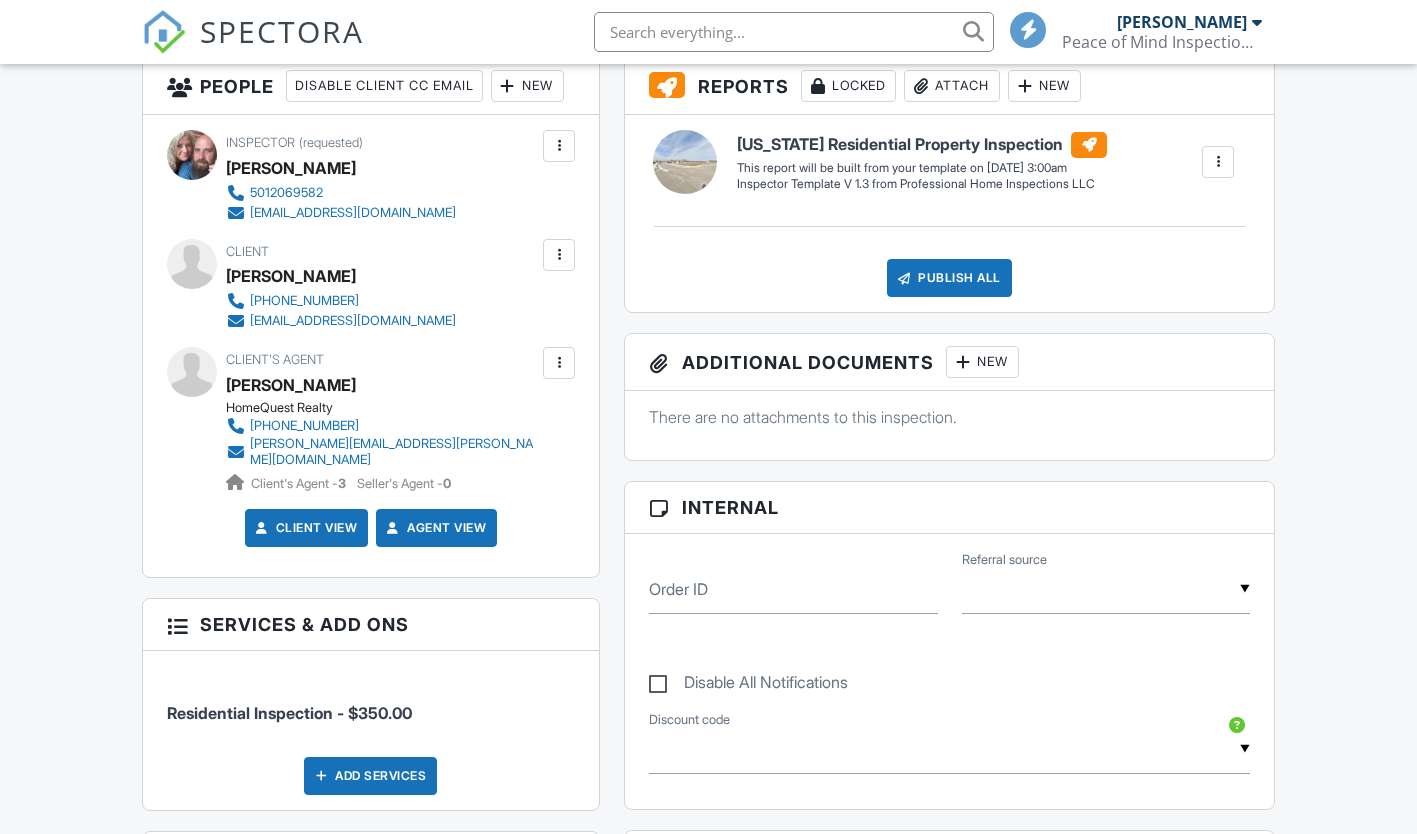 scroll, scrollTop: 529, scrollLeft: 0, axis: vertical 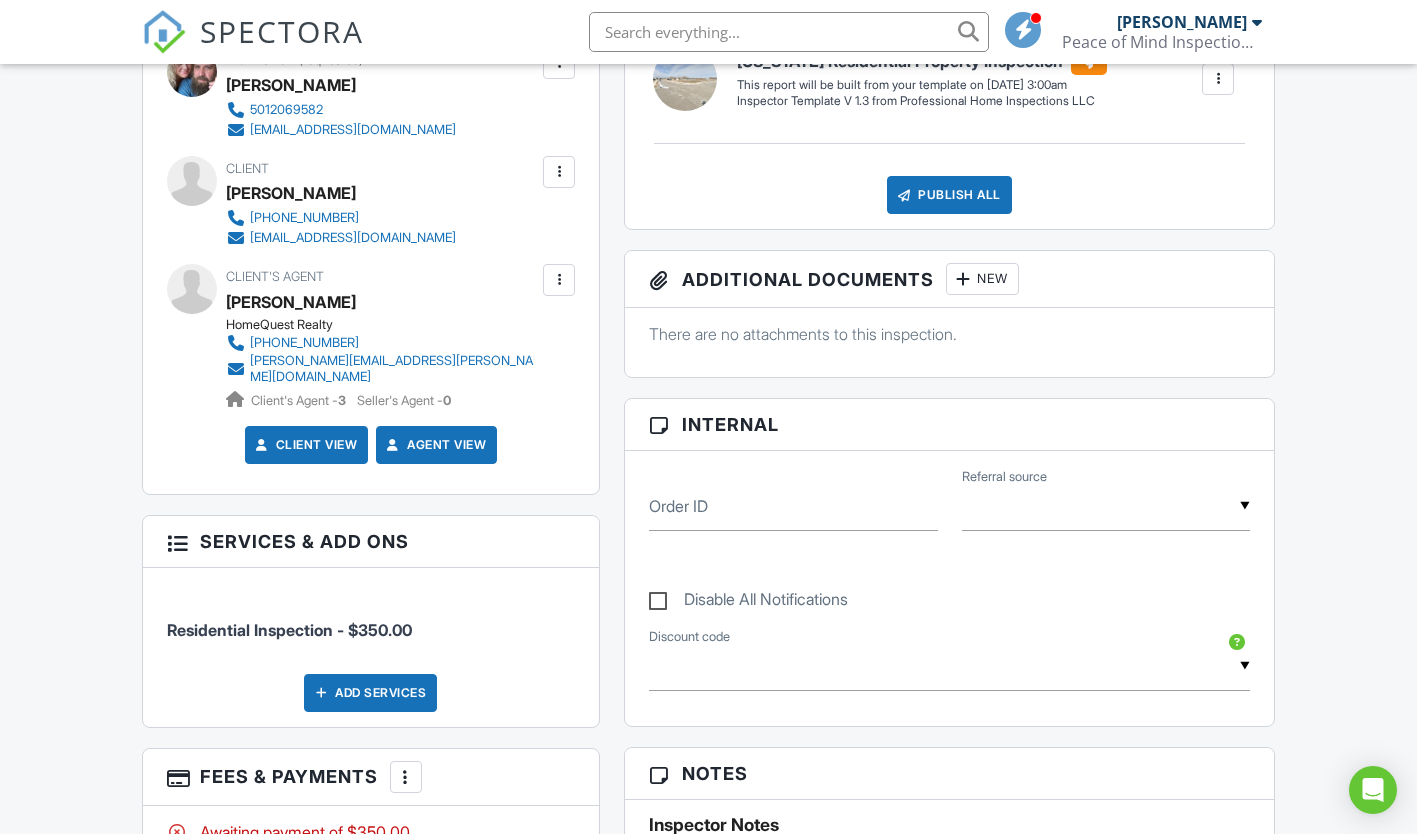 click at bounding box center [559, 280] 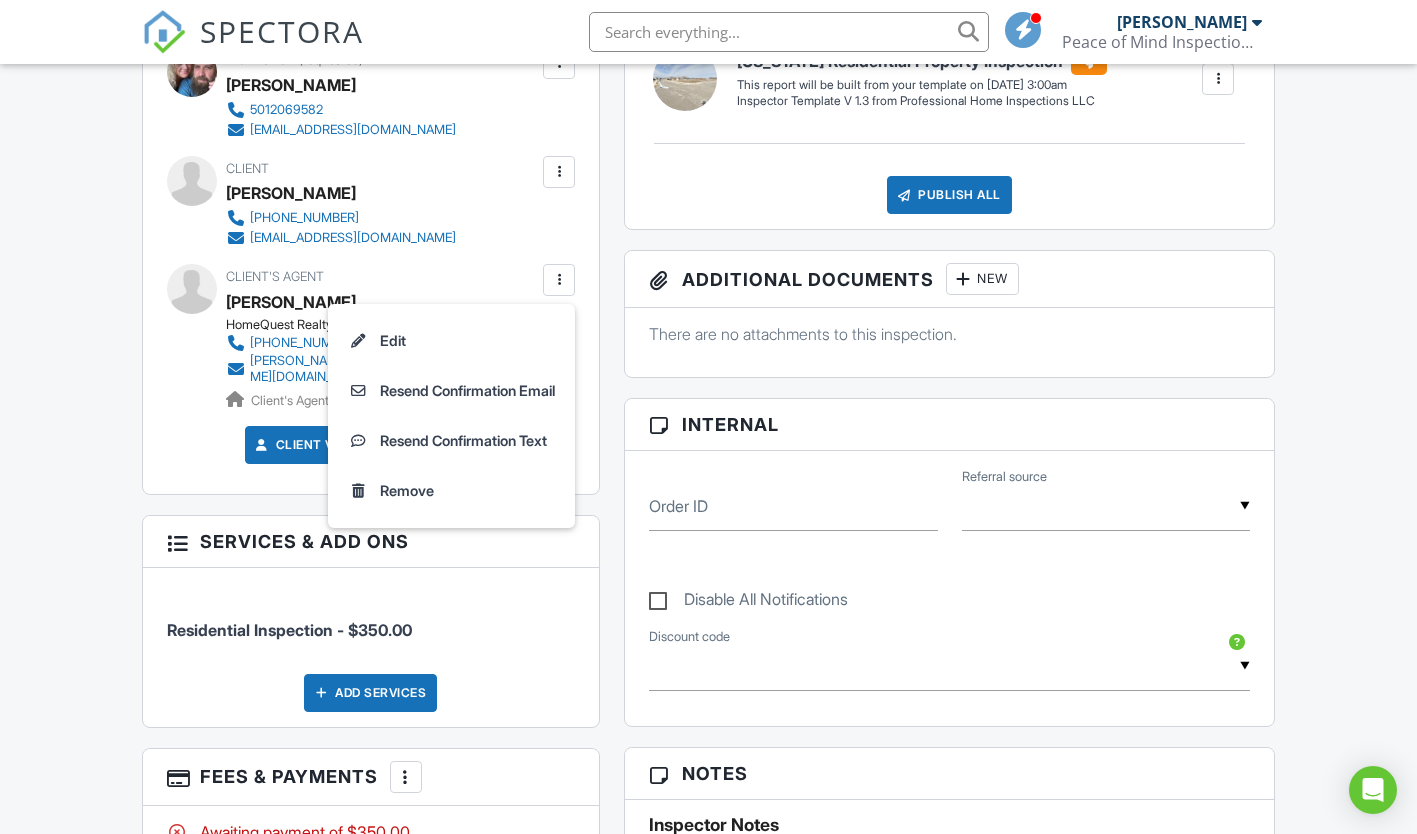 click on "Resend Confirmation Email" at bounding box center (451, 391) 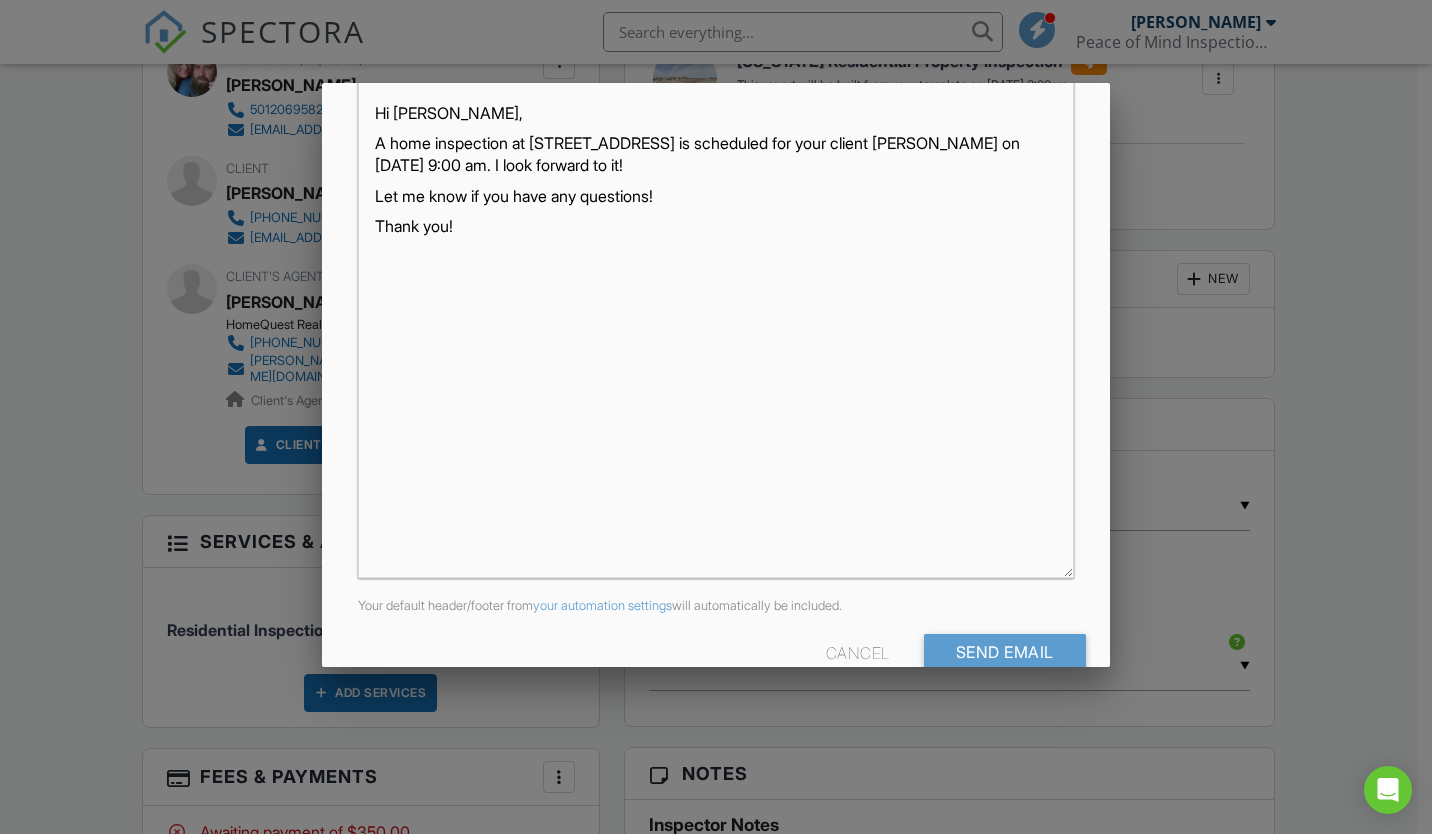 scroll, scrollTop: 399, scrollLeft: 0, axis: vertical 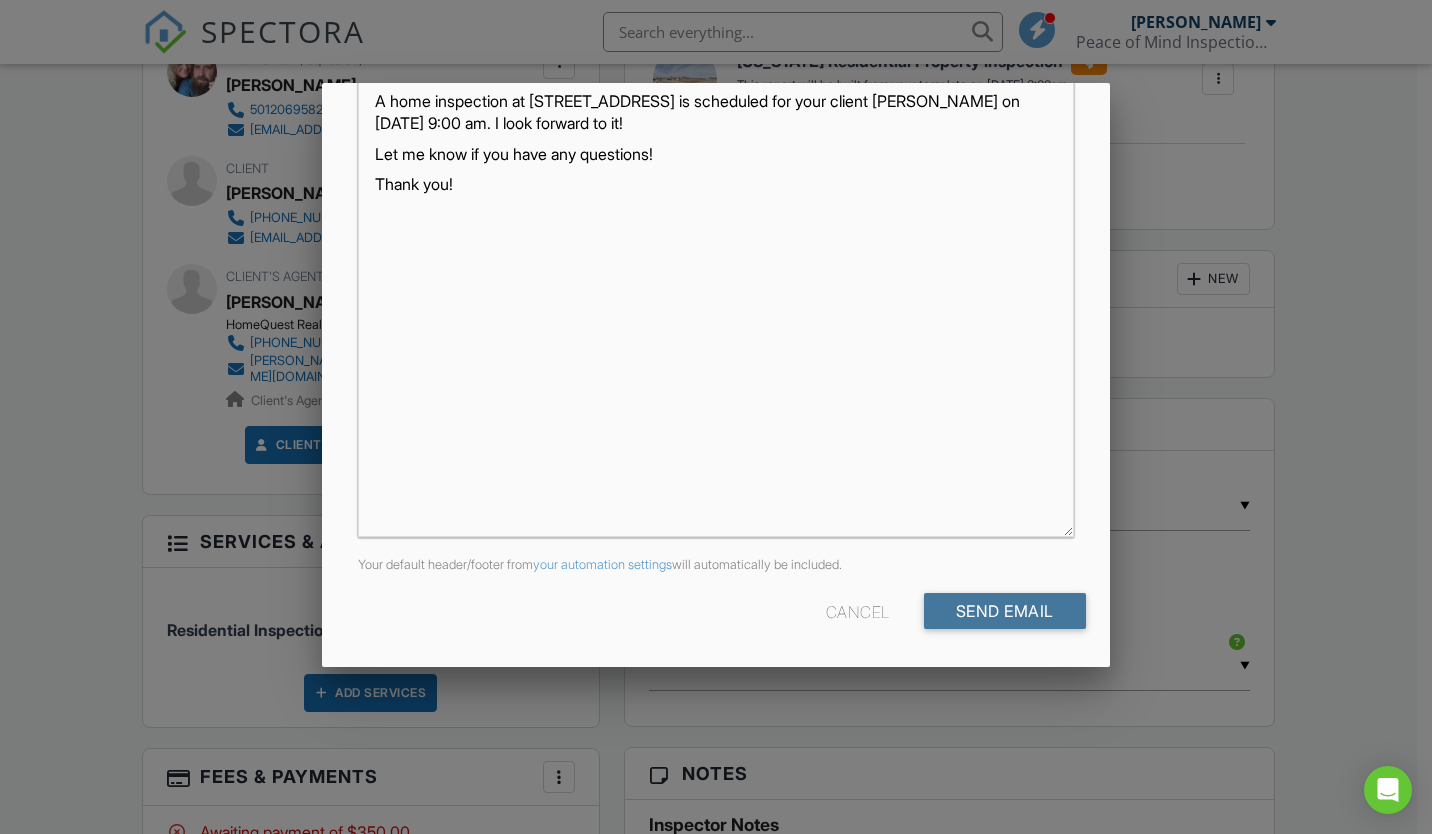 click on "Send Email" at bounding box center (1005, 611) 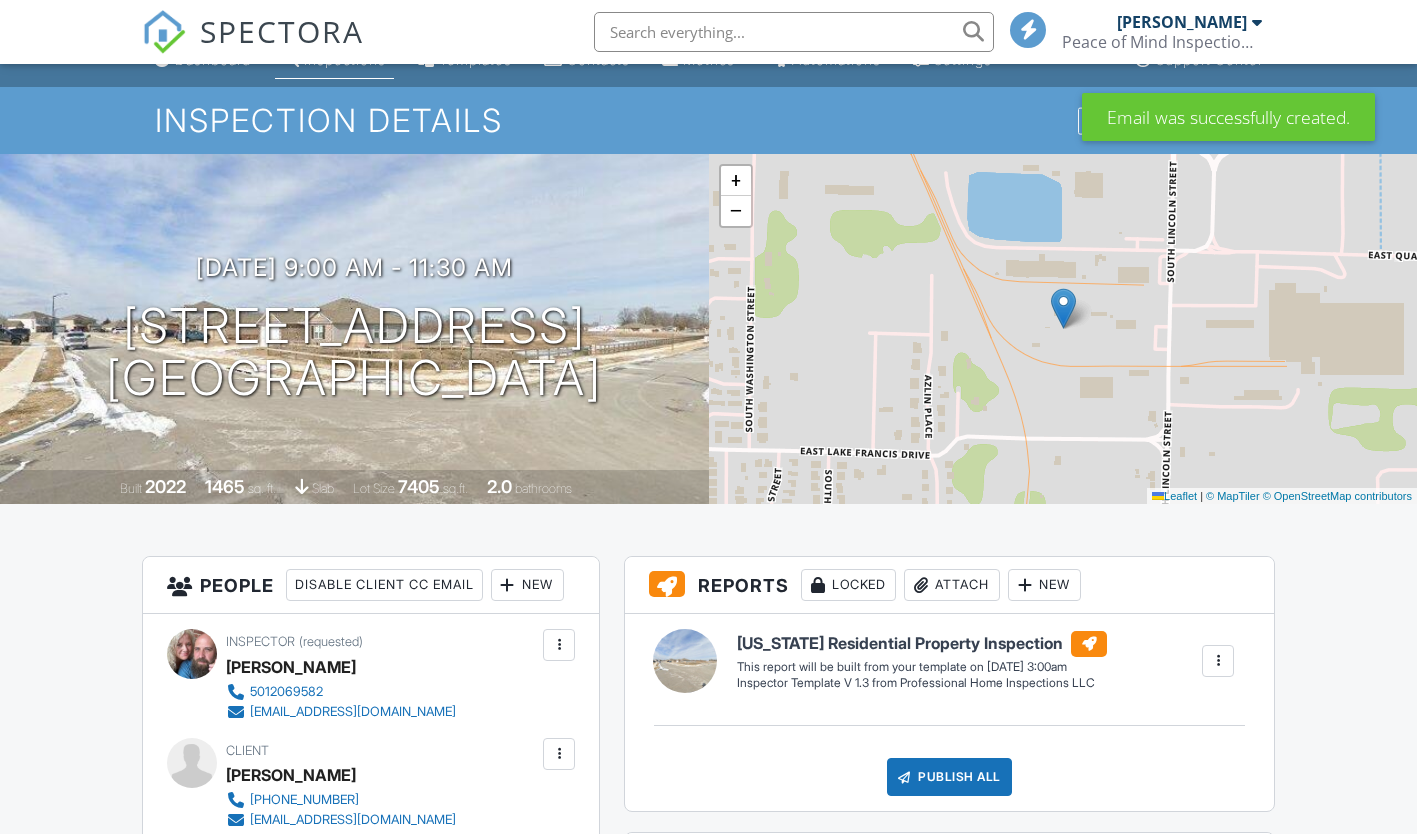 scroll, scrollTop: 283, scrollLeft: 0, axis: vertical 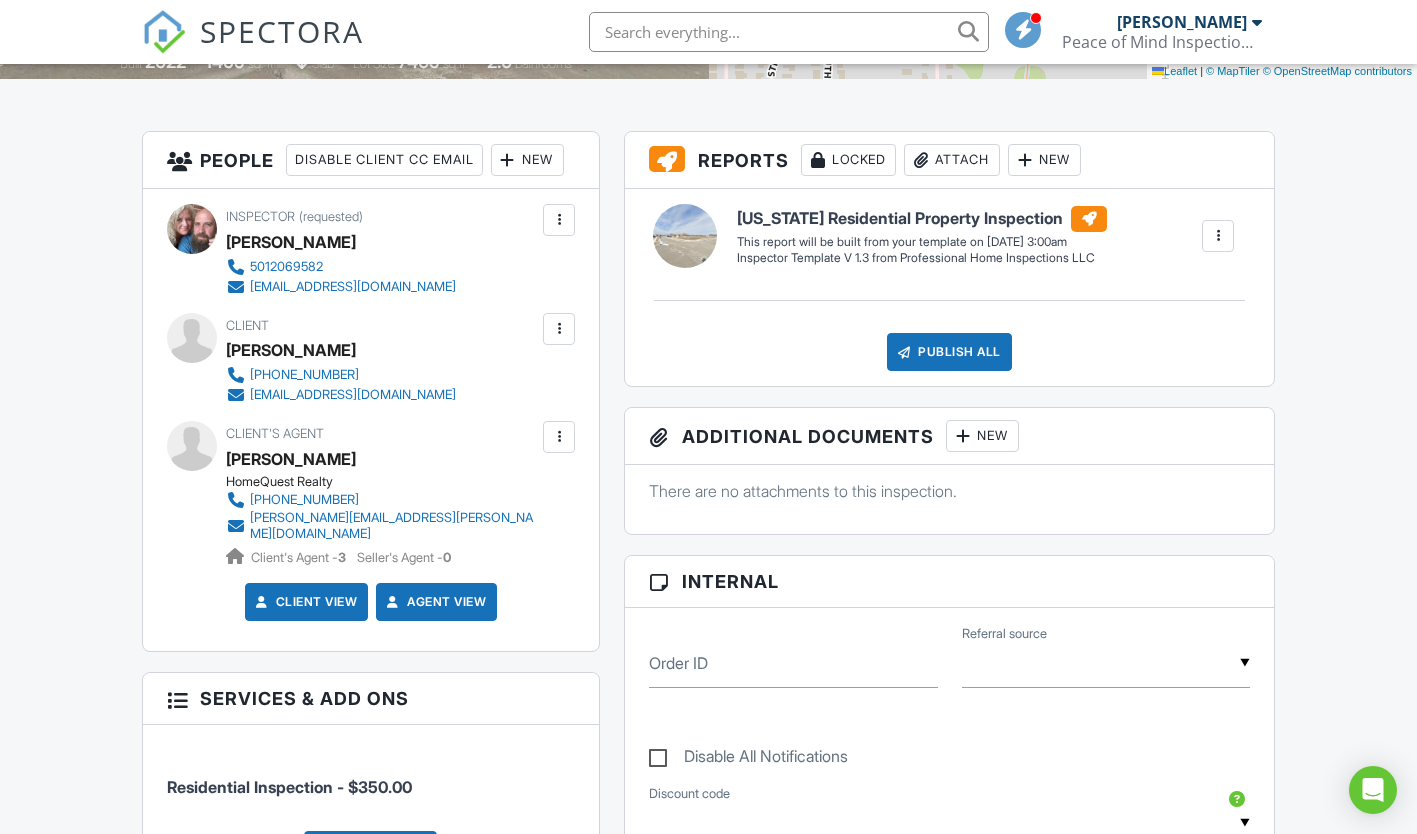 click at bounding box center (559, 329) 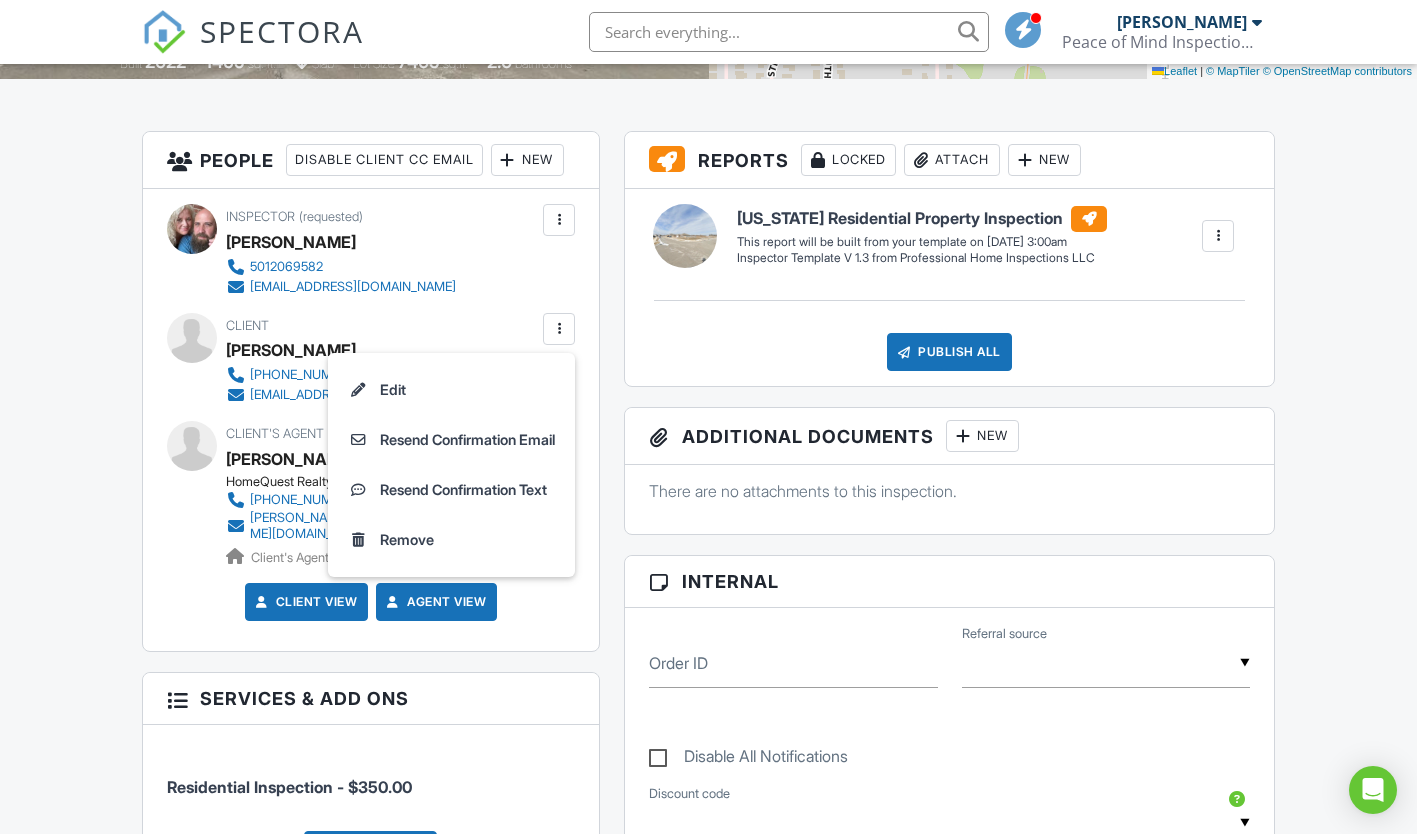 click on "Resend Confirmation Email" at bounding box center (451, 440) 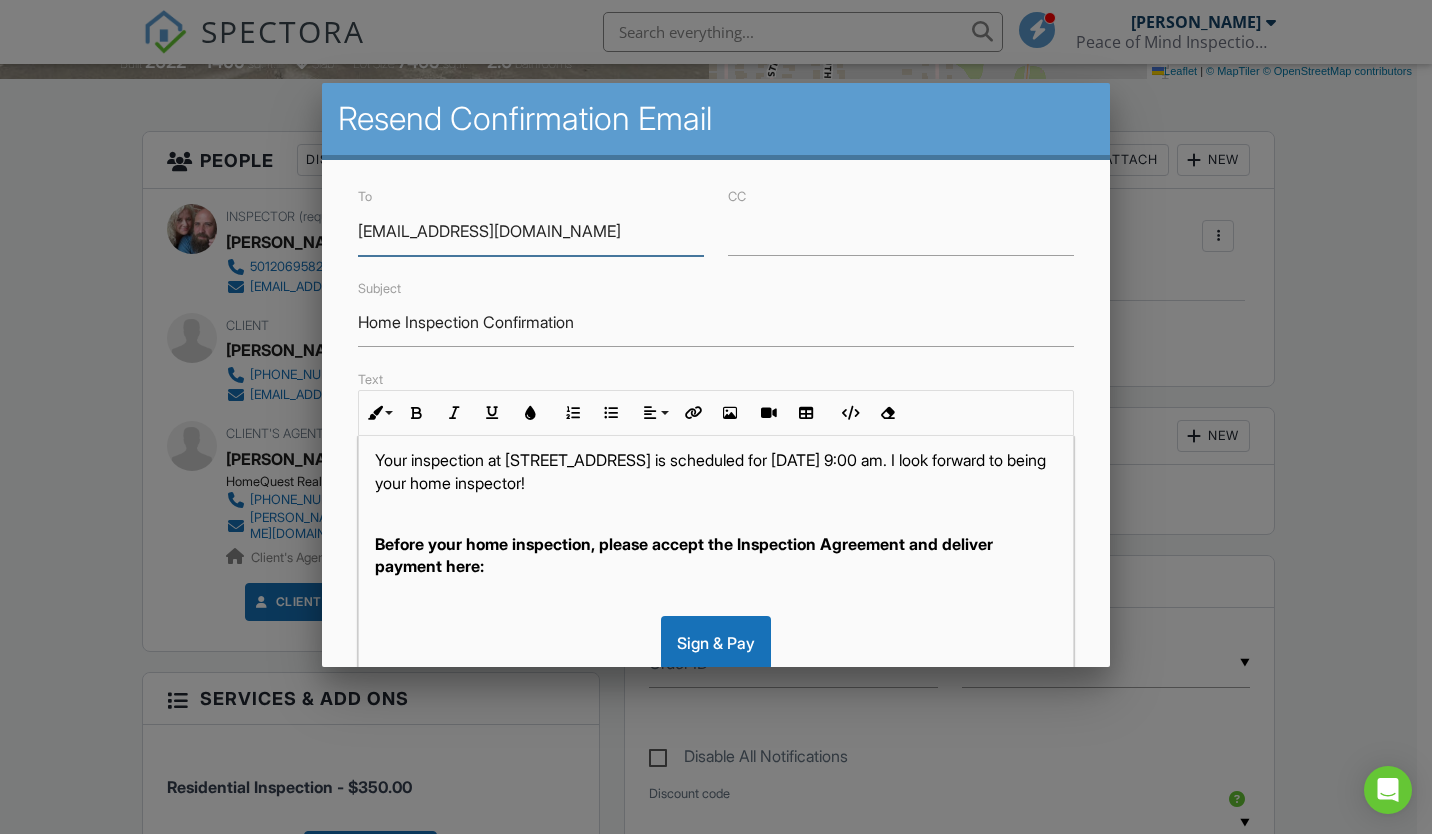 scroll, scrollTop: 74, scrollLeft: 0, axis: vertical 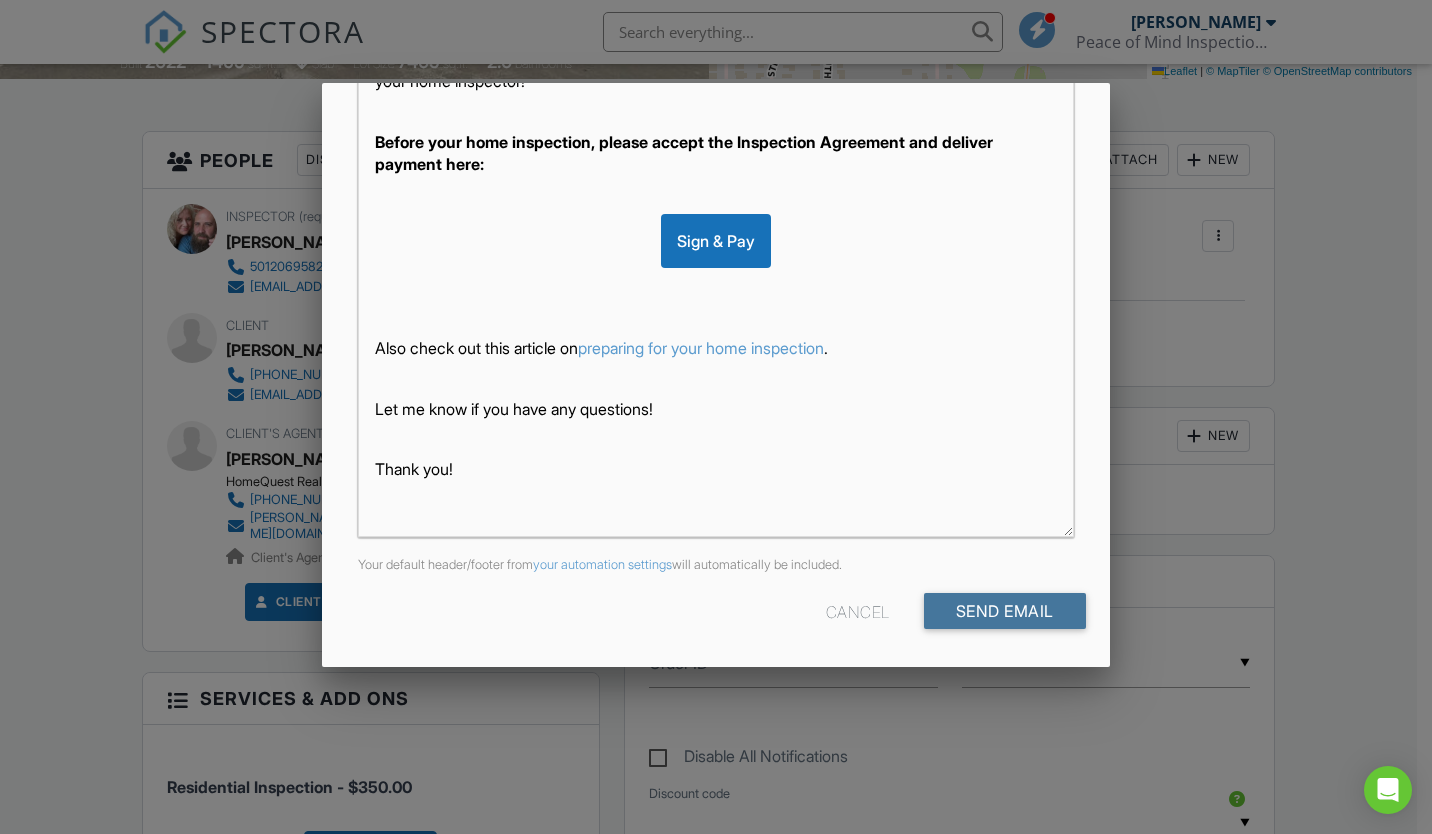 click on "Send Email" at bounding box center [1005, 611] 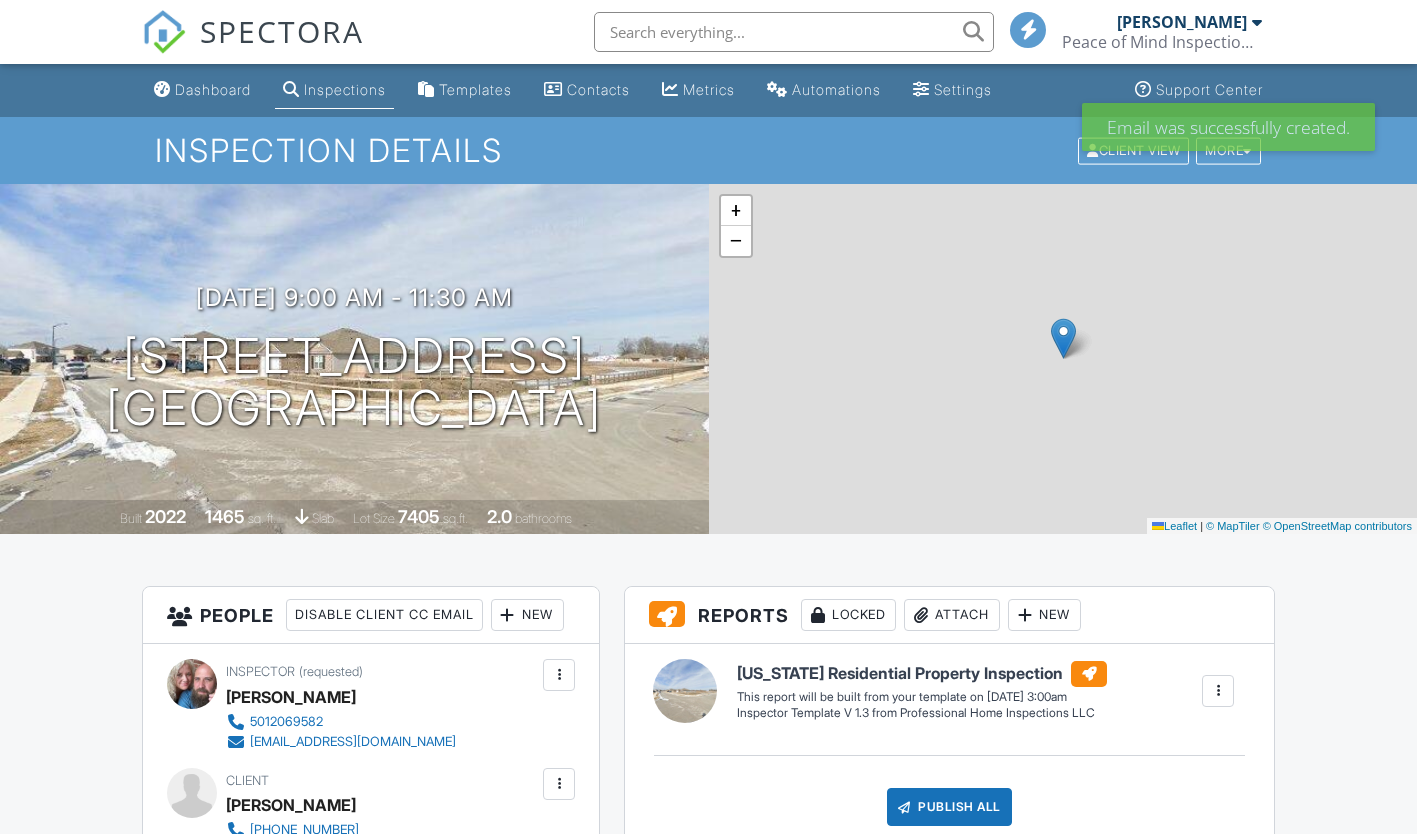 scroll, scrollTop: 0, scrollLeft: 0, axis: both 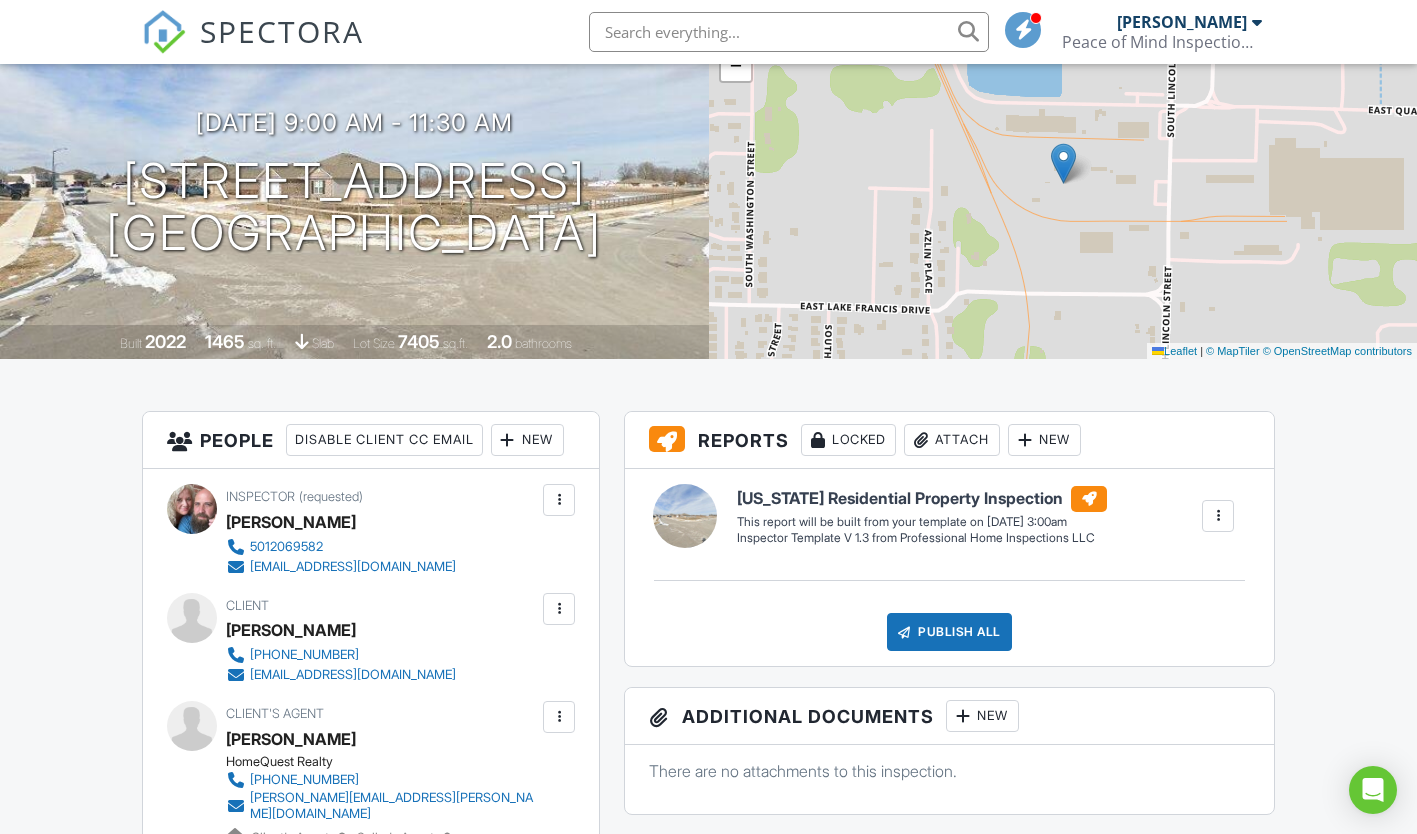 click at bounding box center (559, 609) 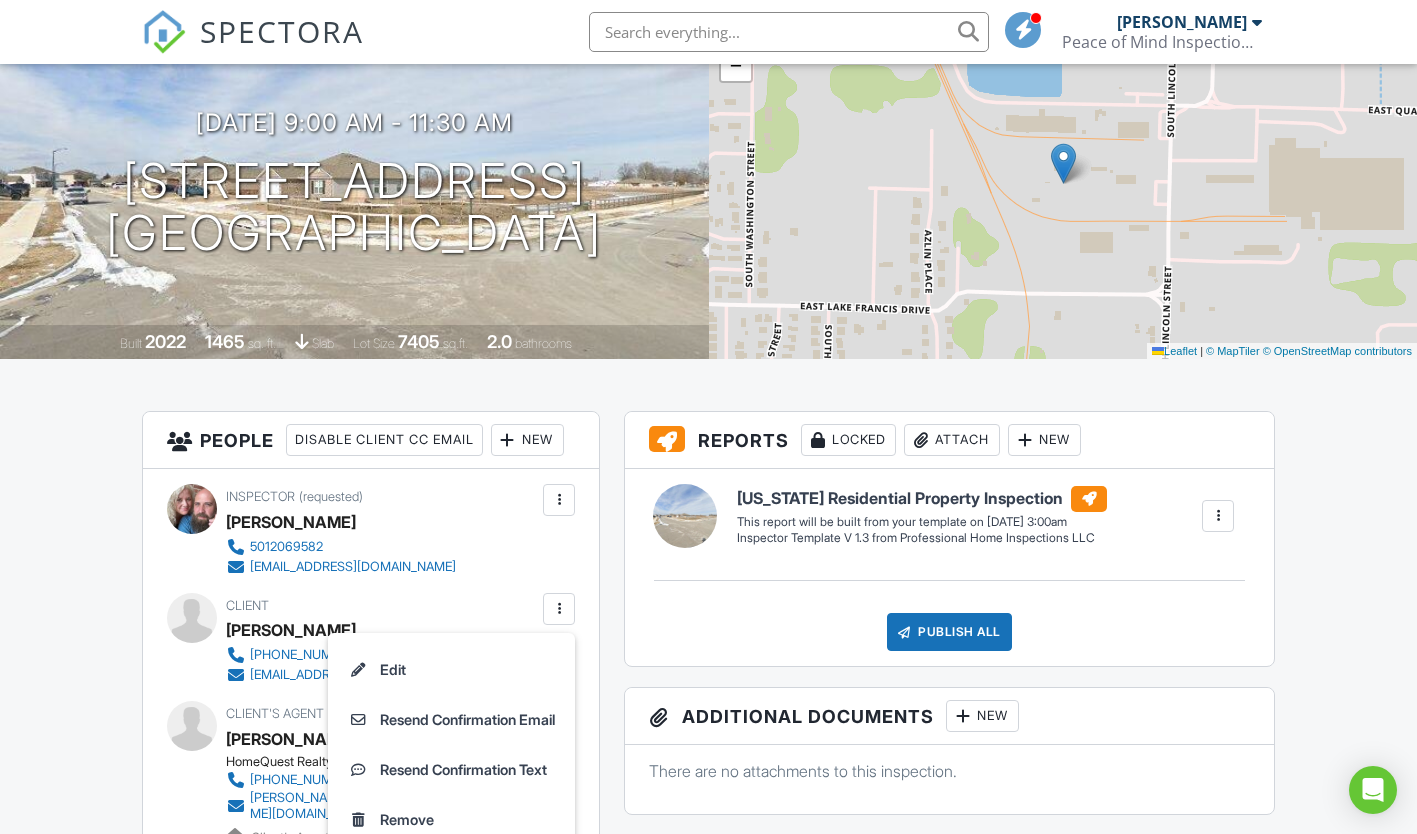 click on "Edit" at bounding box center (451, 670) 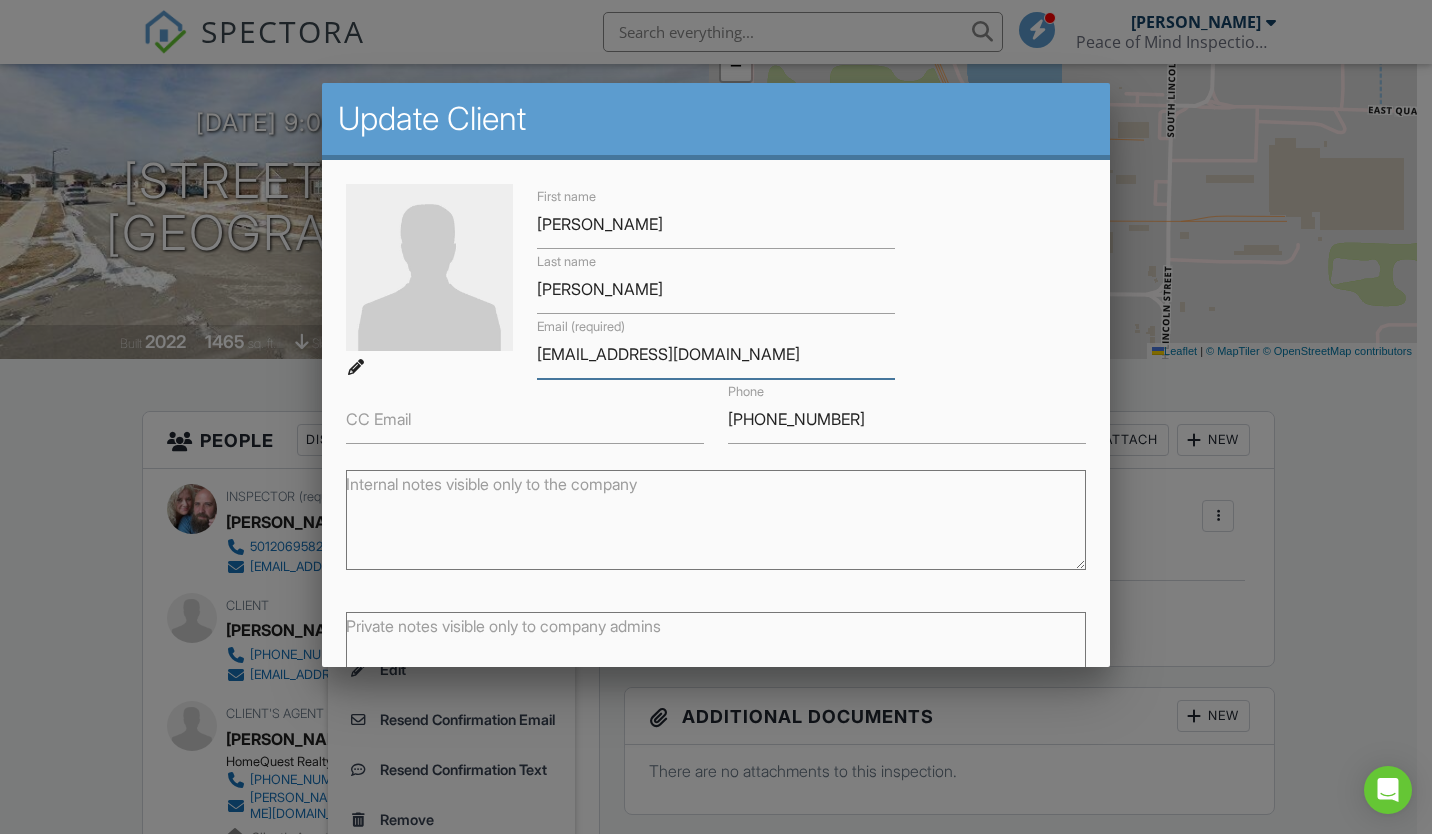 click on "[EMAIL_ADDRESS][DOMAIN_NAME]" at bounding box center (716, 354) 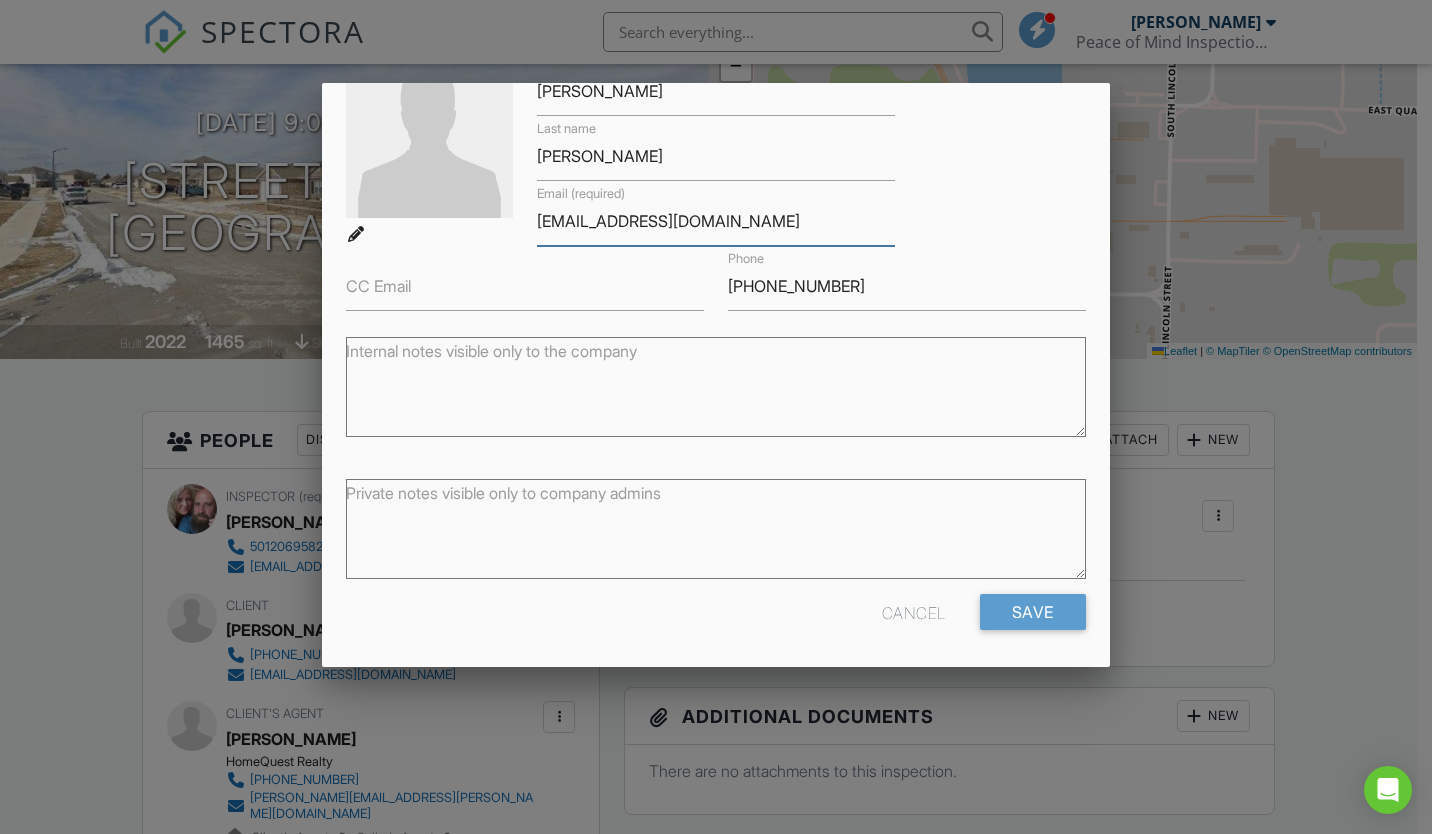 scroll, scrollTop: 136, scrollLeft: 0, axis: vertical 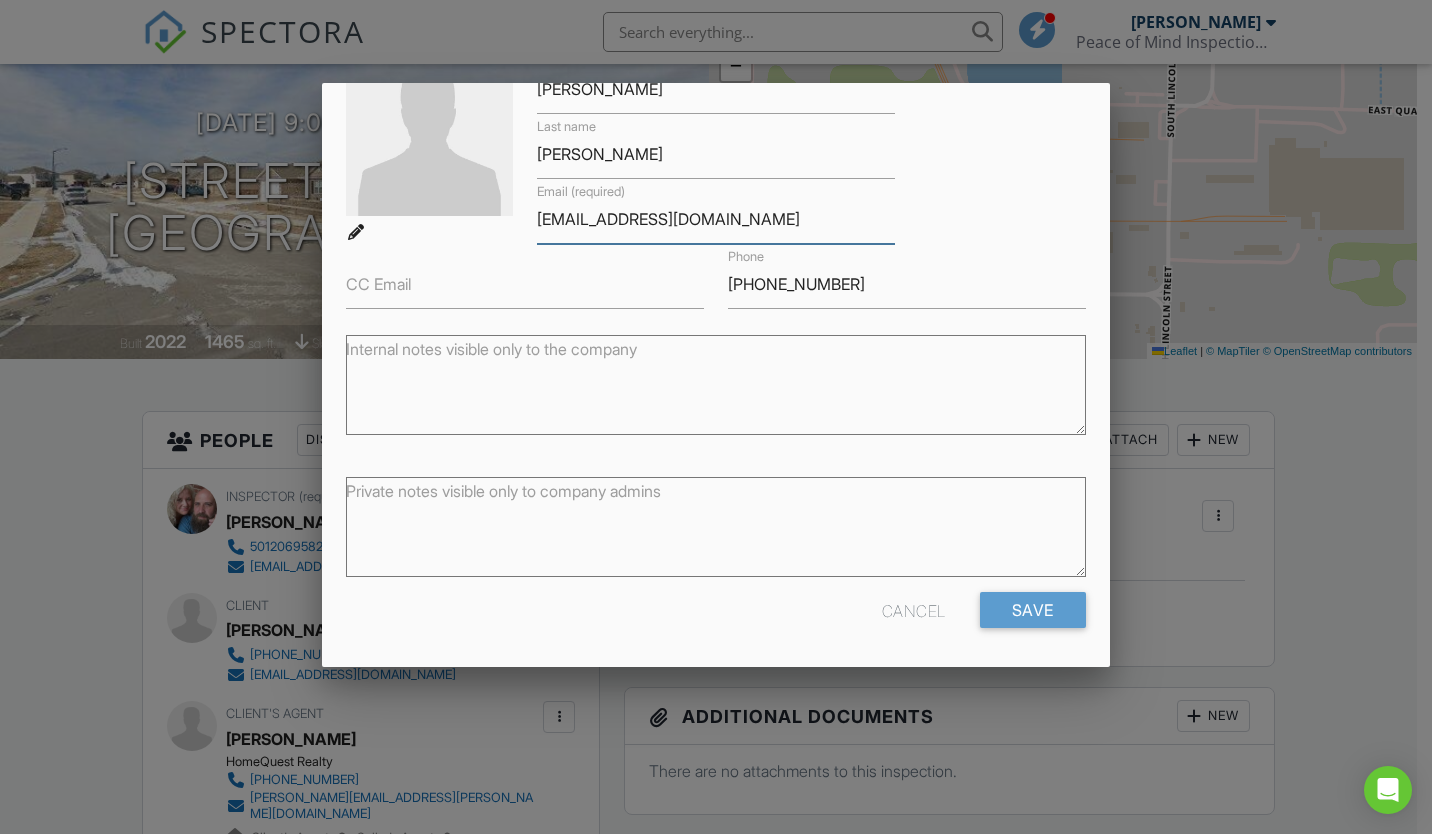 type on "[EMAIL_ADDRESS][DOMAIN_NAME]" 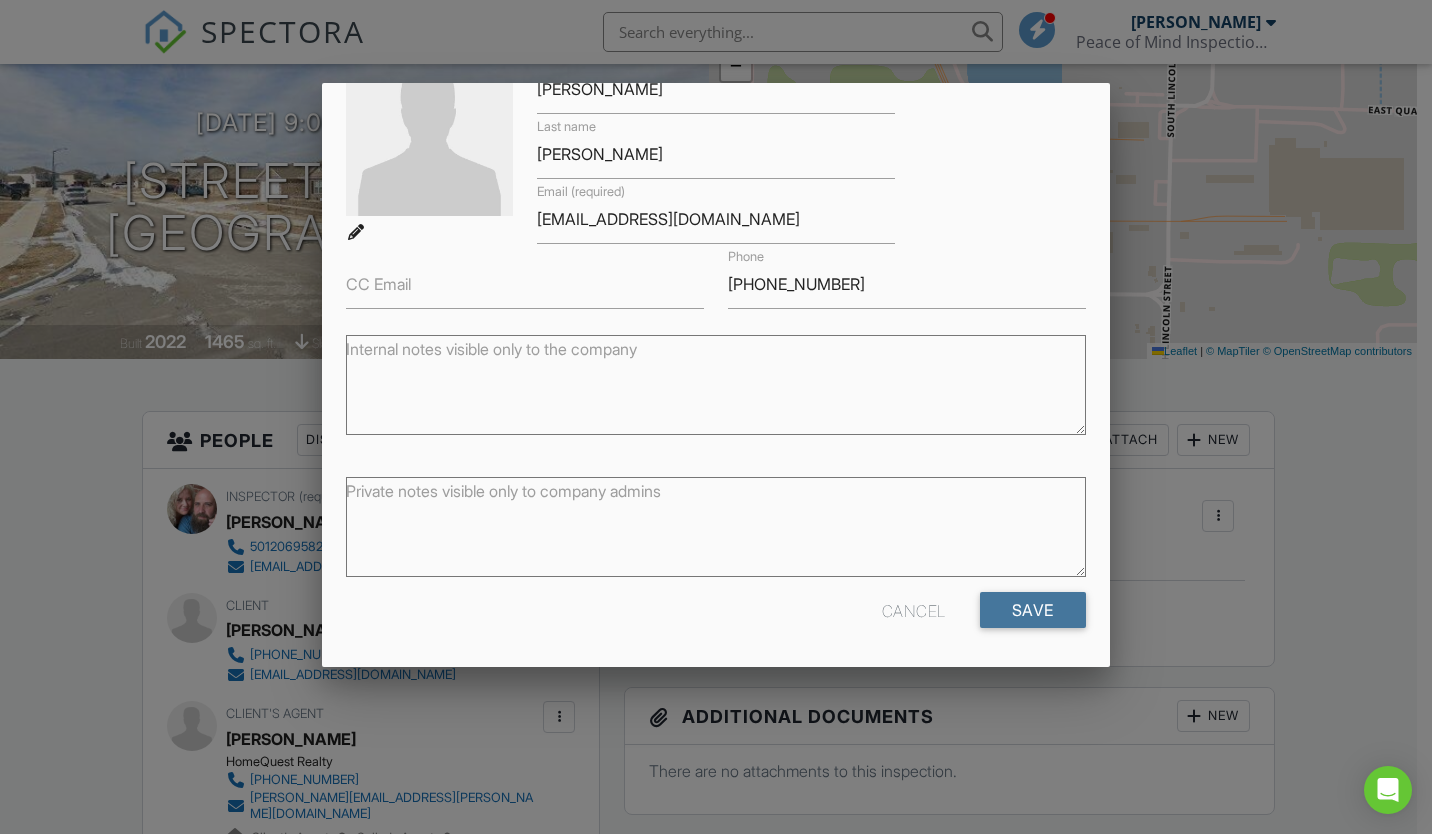 click on "Save" at bounding box center [1033, 610] 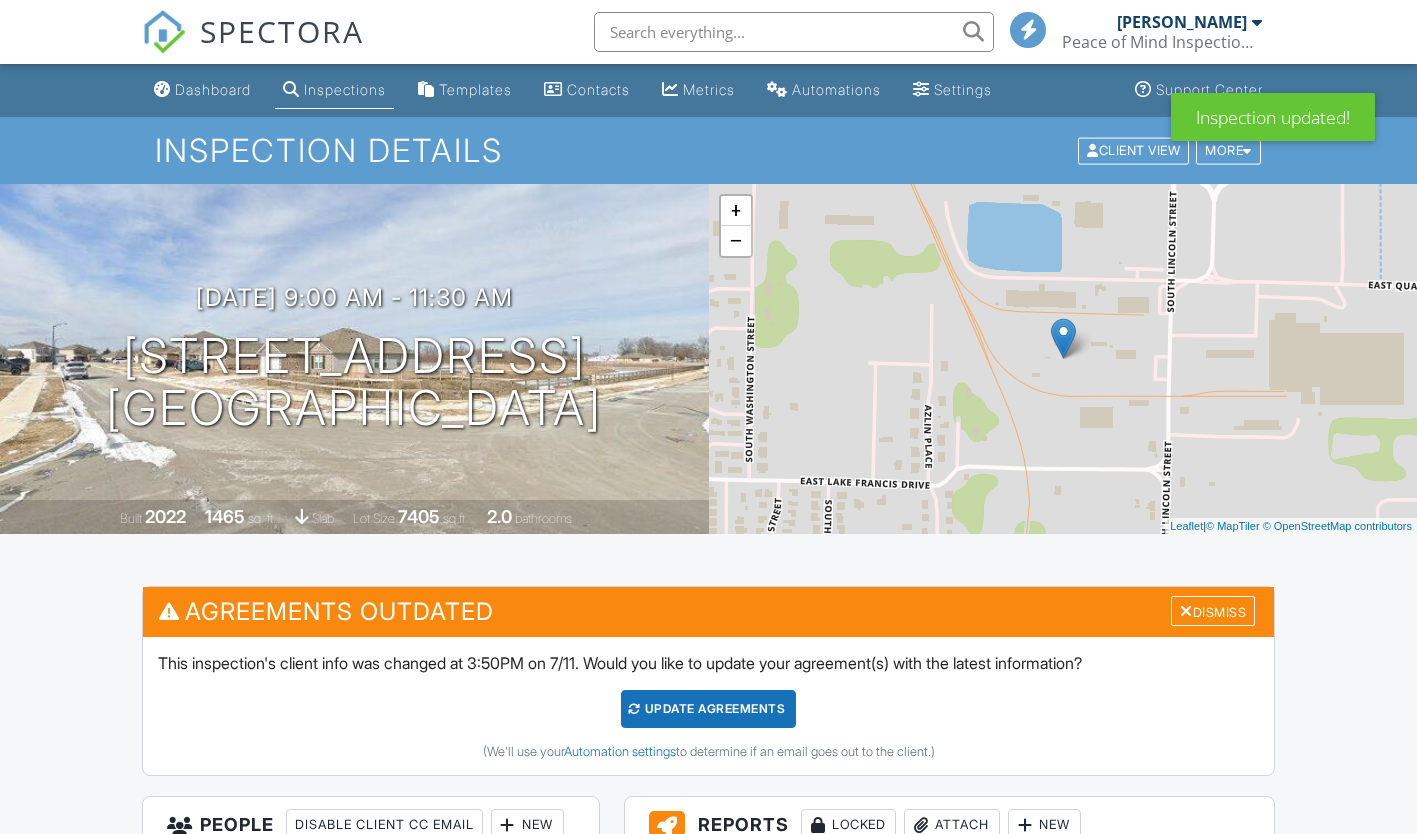 scroll, scrollTop: 0, scrollLeft: 0, axis: both 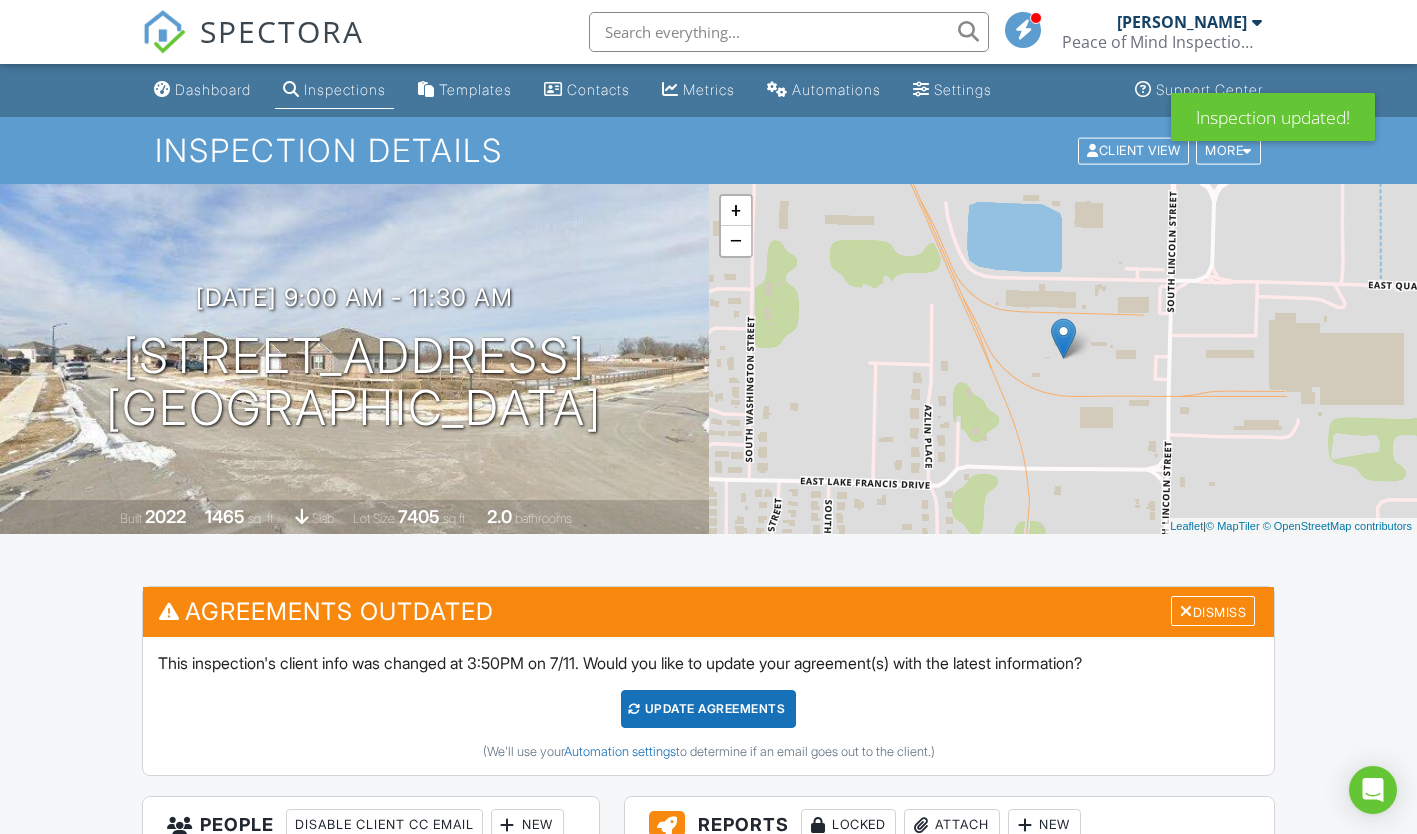 click on "Update Agreements" at bounding box center (708, 709) 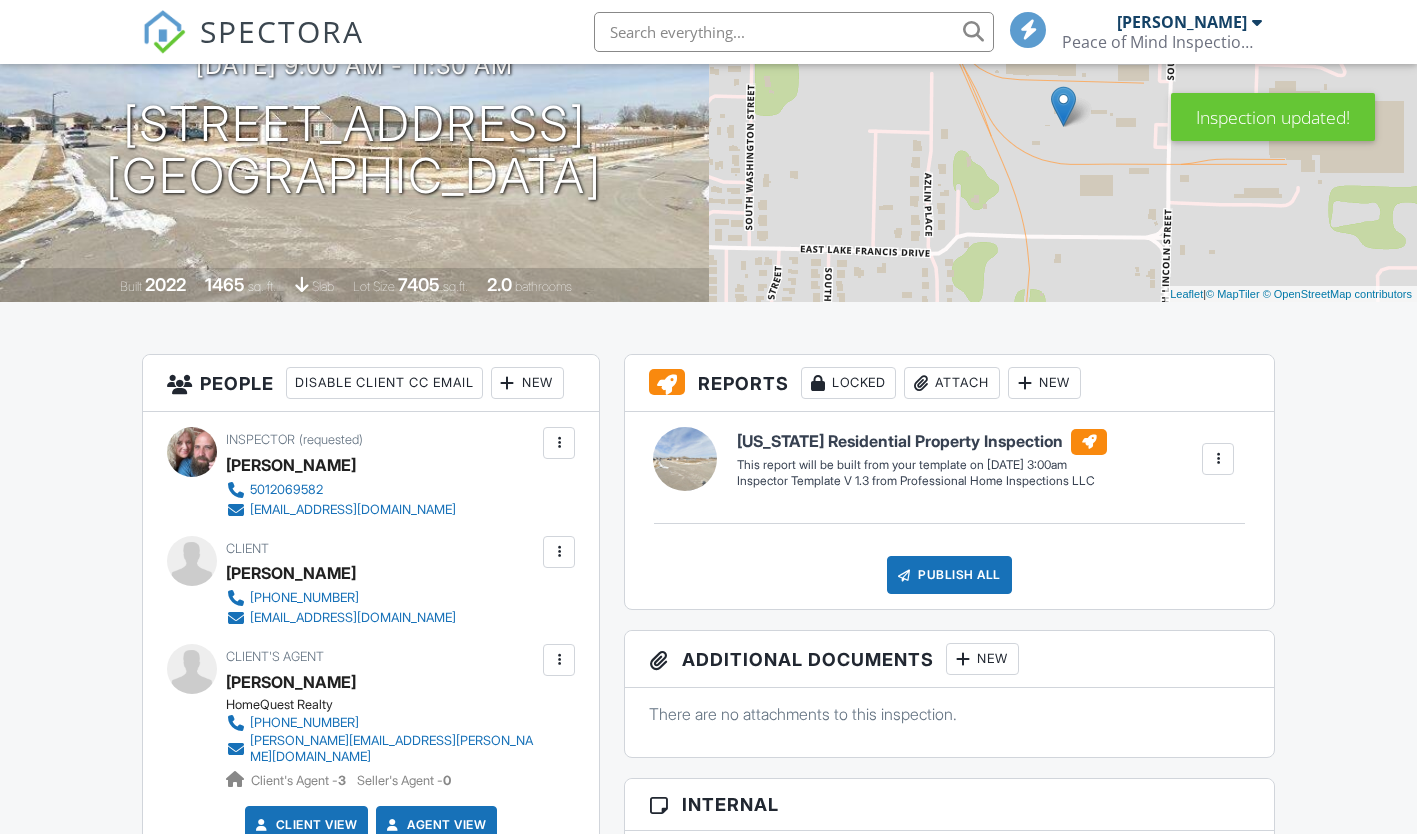 scroll, scrollTop: 524, scrollLeft: 0, axis: vertical 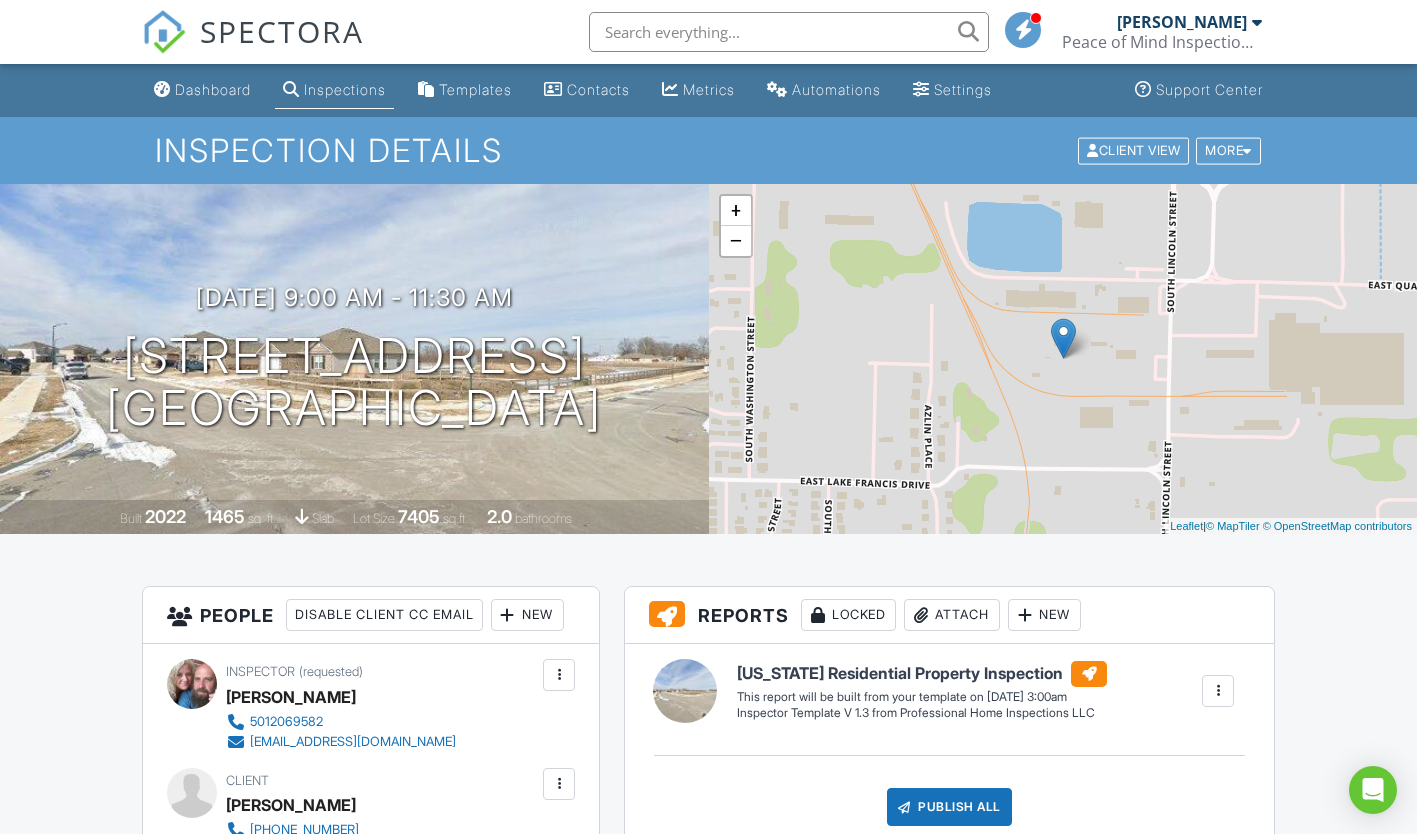 click on "Dashboard" at bounding box center (202, 90) 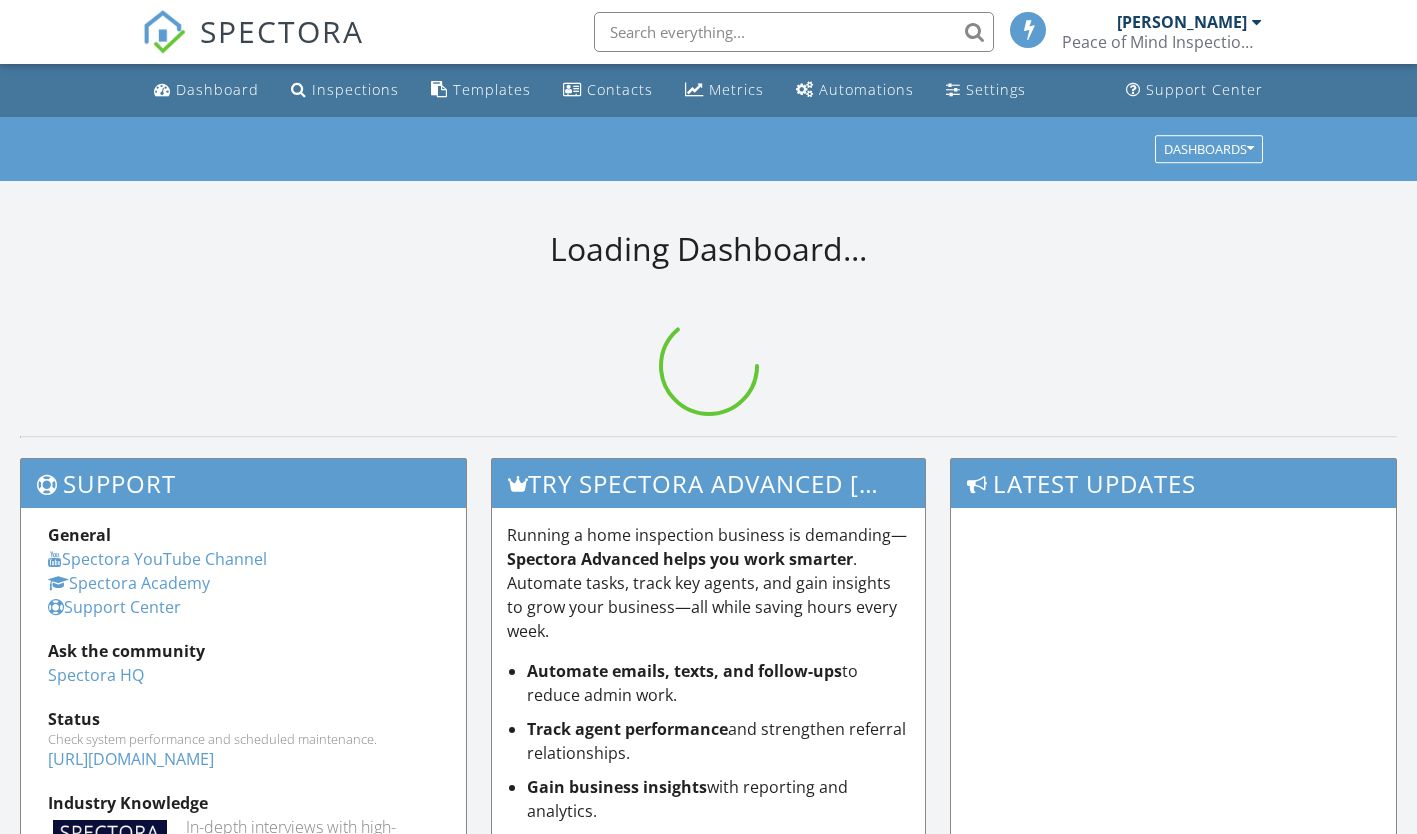 scroll, scrollTop: 0, scrollLeft: 0, axis: both 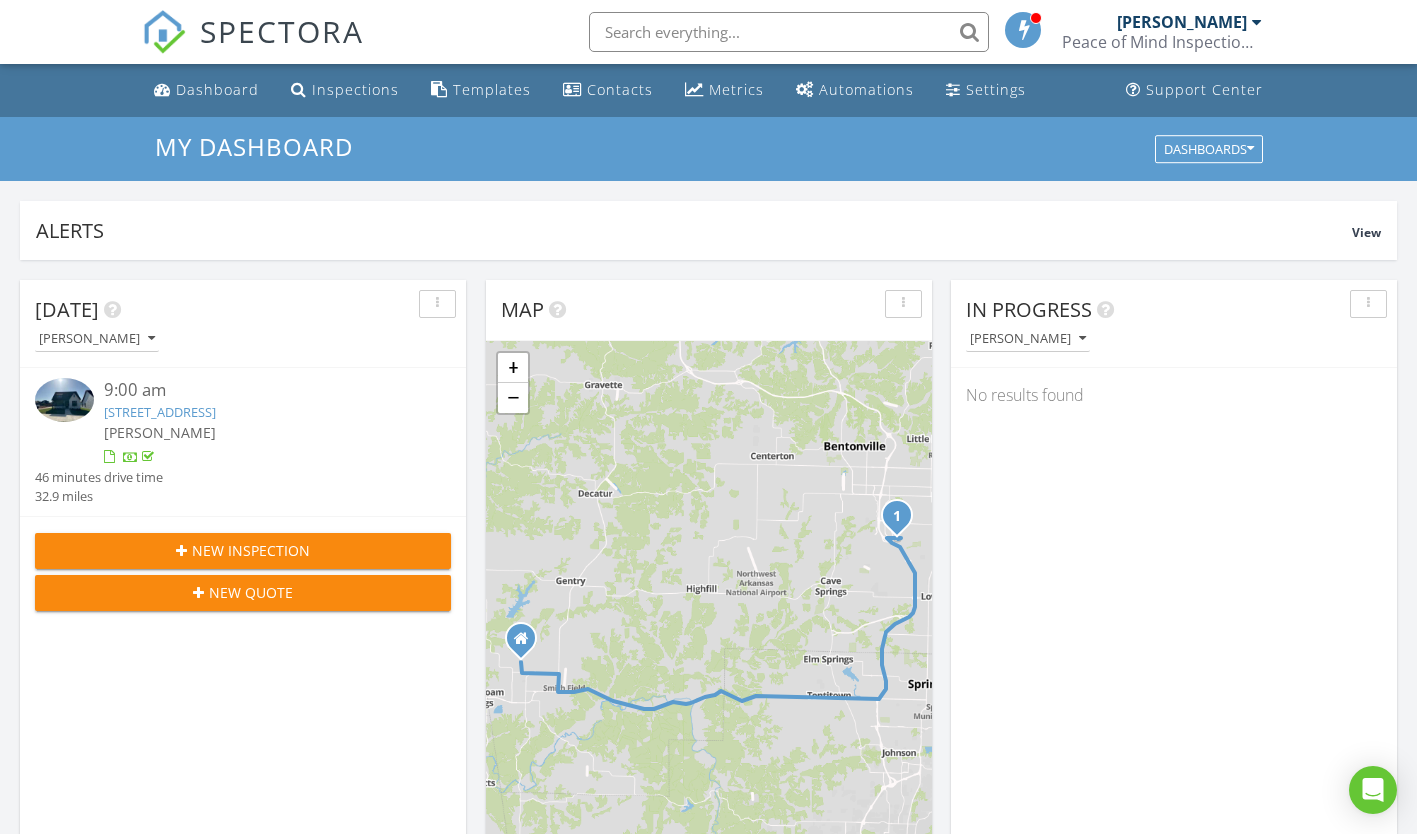 click on "2413 S 31st St, Rogers, AR 72758" at bounding box center [160, 412] 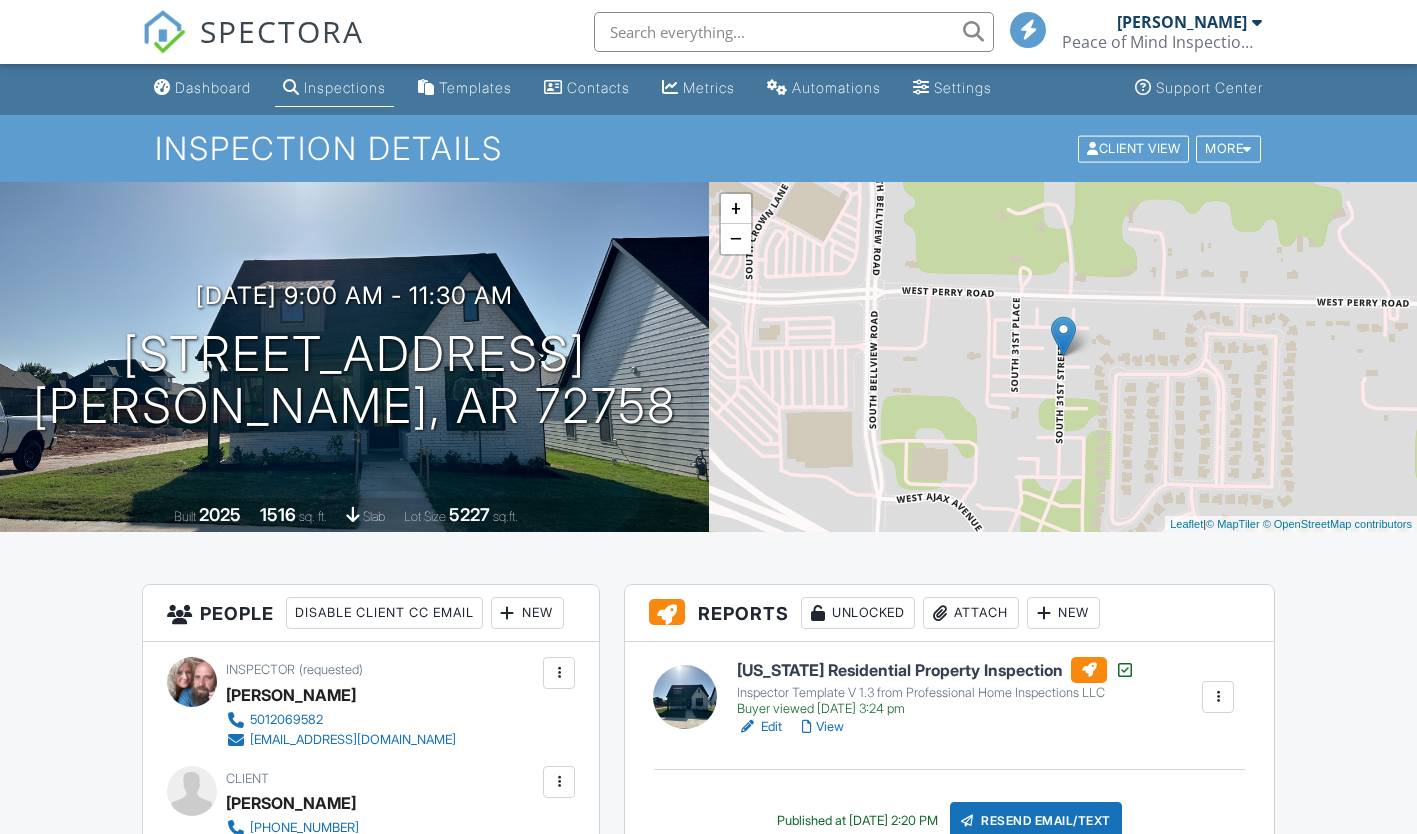 scroll, scrollTop: 344, scrollLeft: 0, axis: vertical 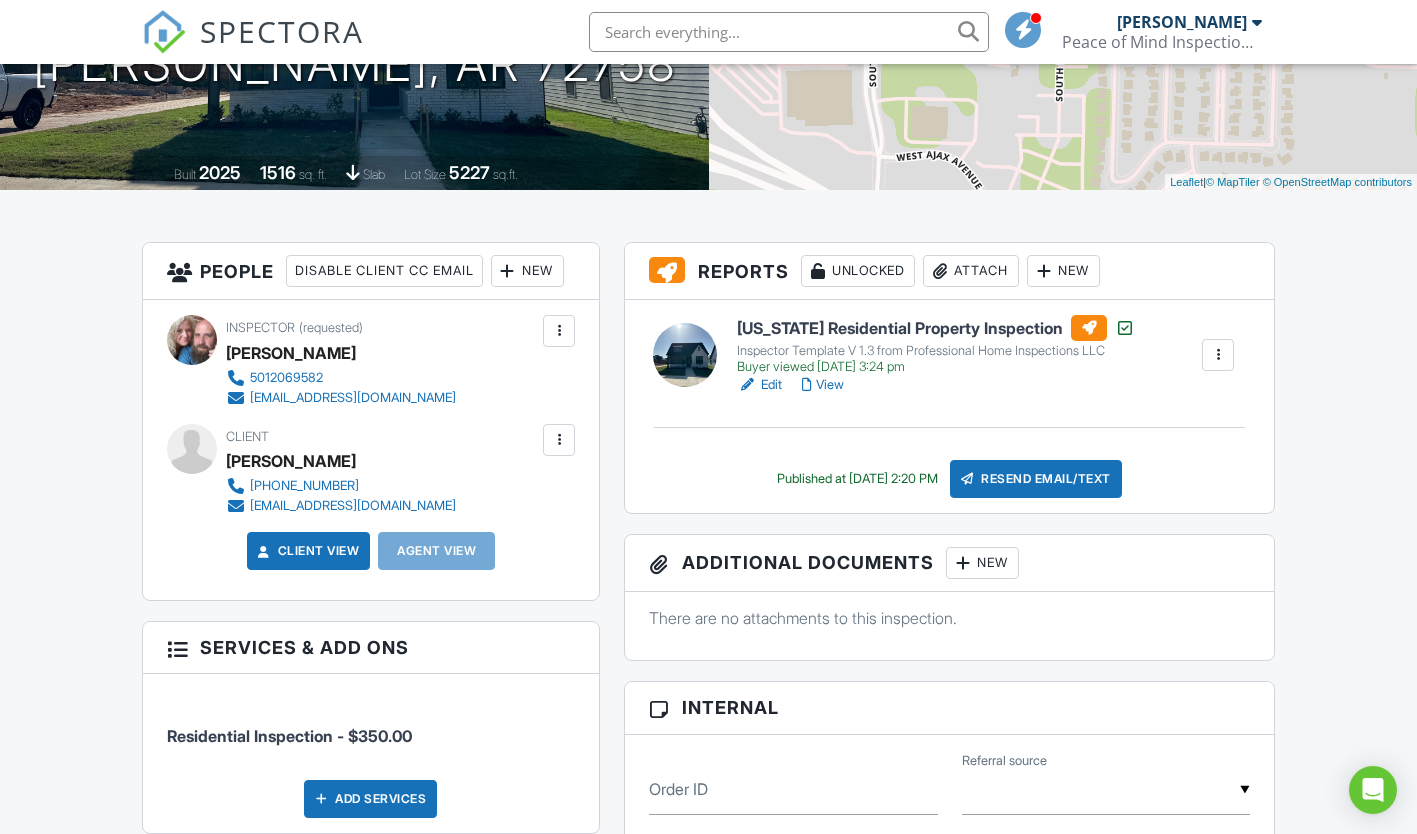 click on "View" at bounding box center [823, 385] 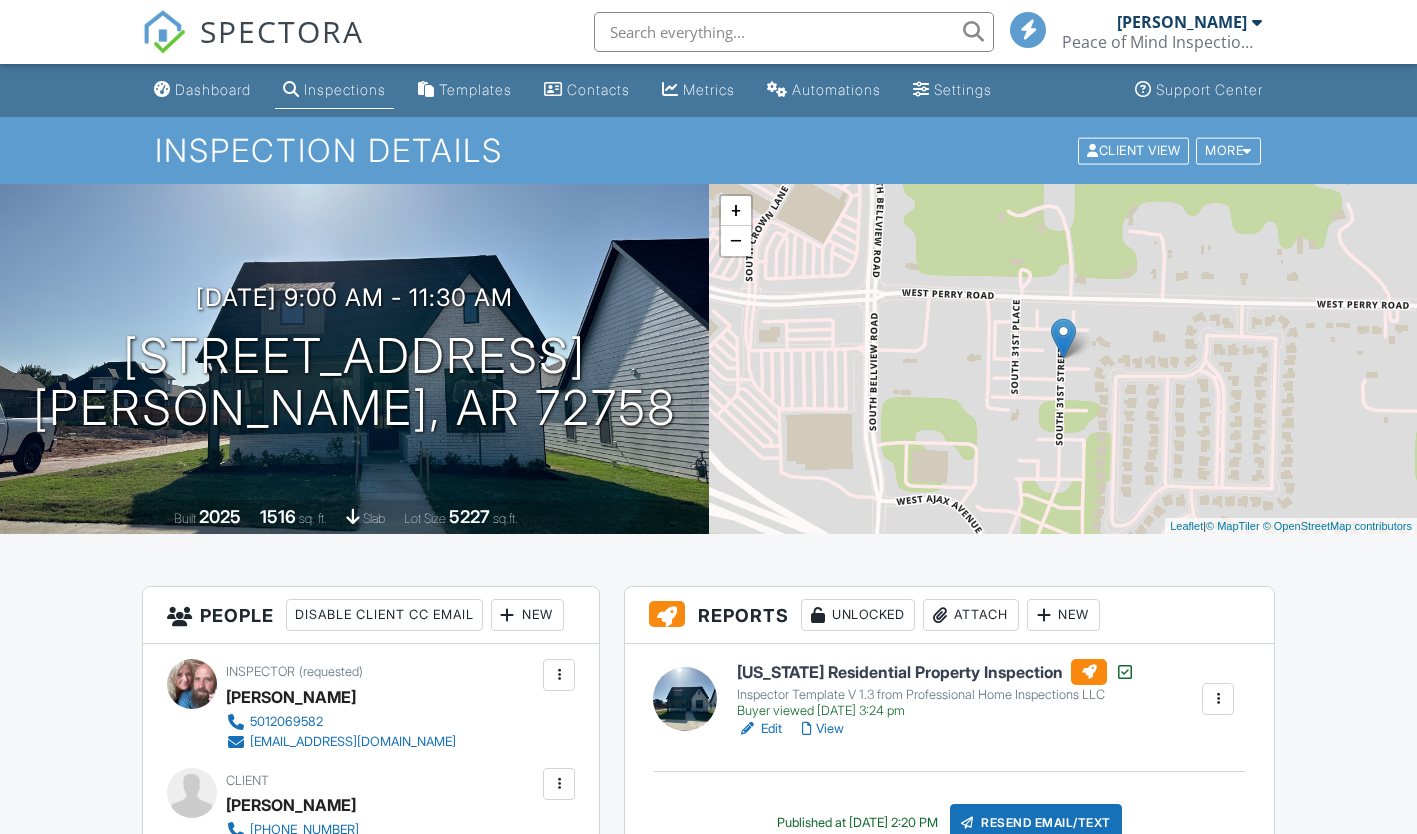scroll, scrollTop: 0, scrollLeft: 0, axis: both 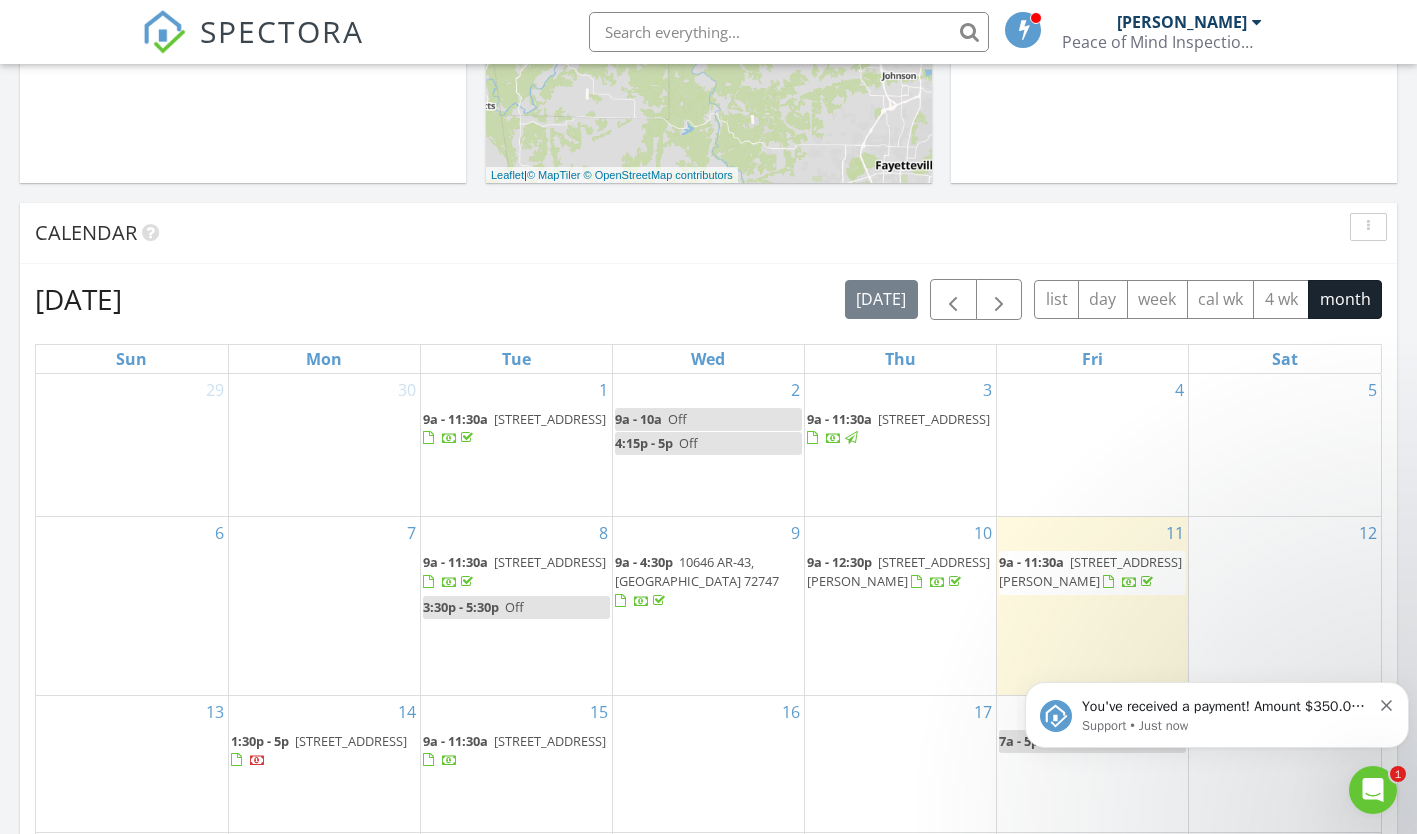 click 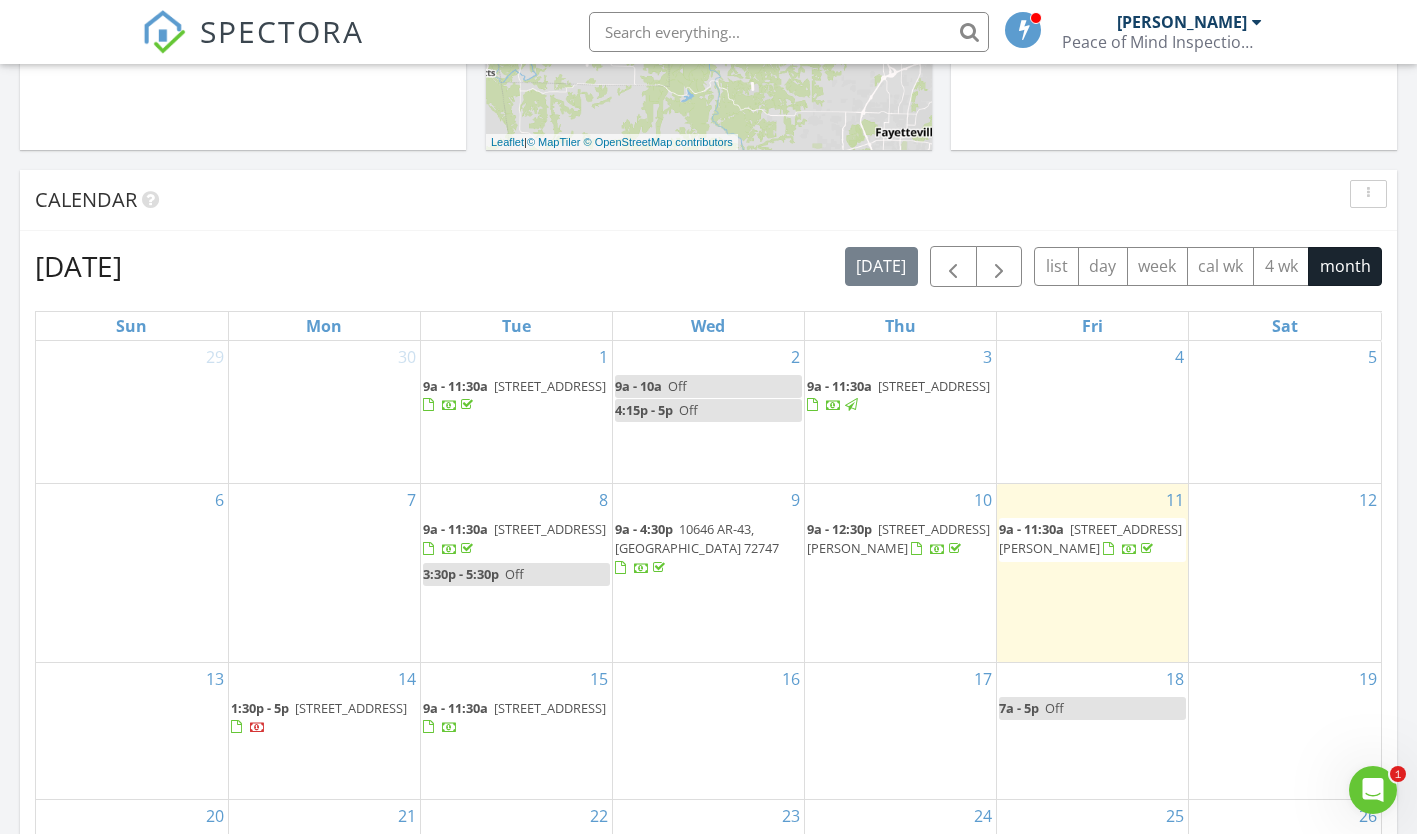 scroll, scrollTop: 851, scrollLeft: 0, axis: vertical 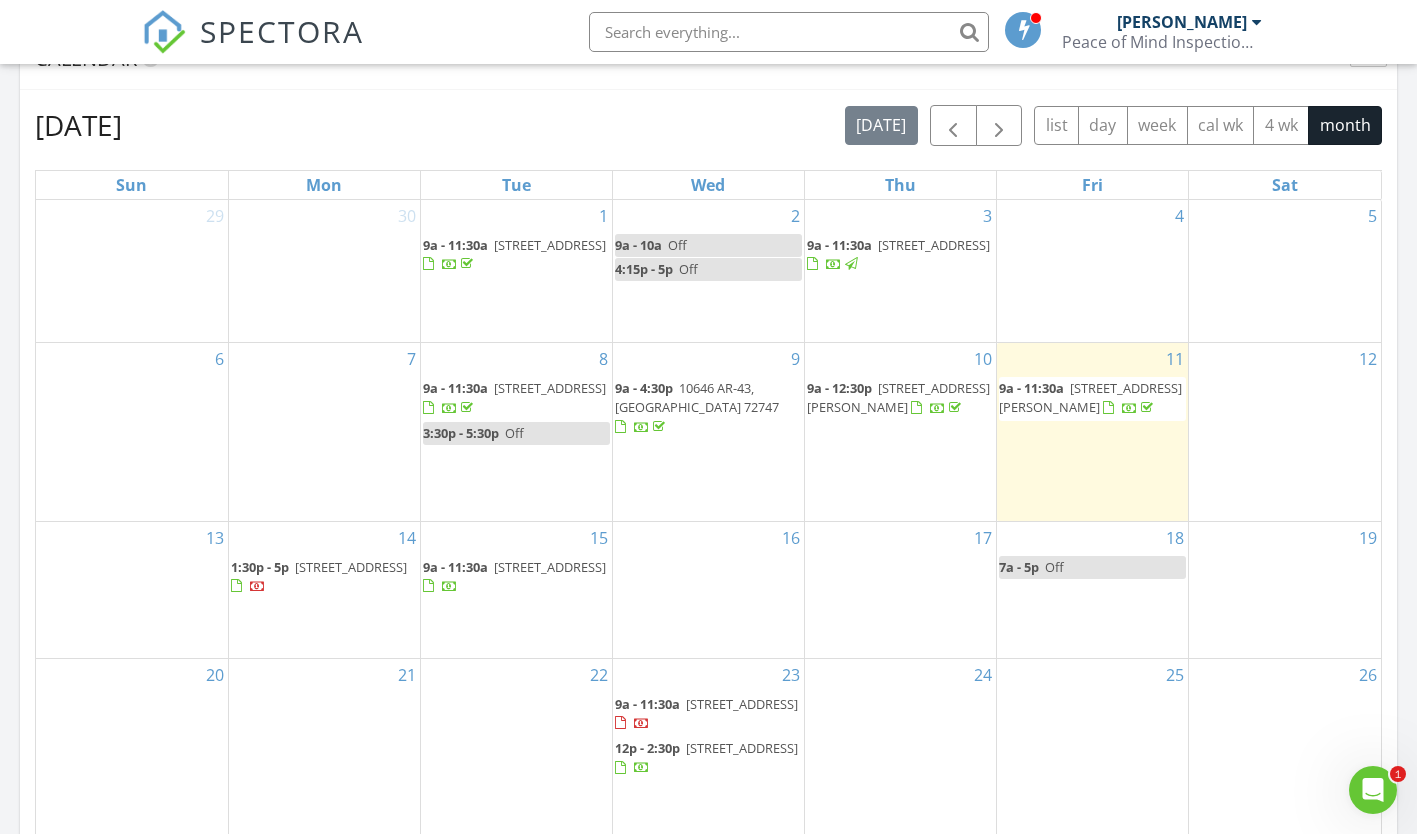 click 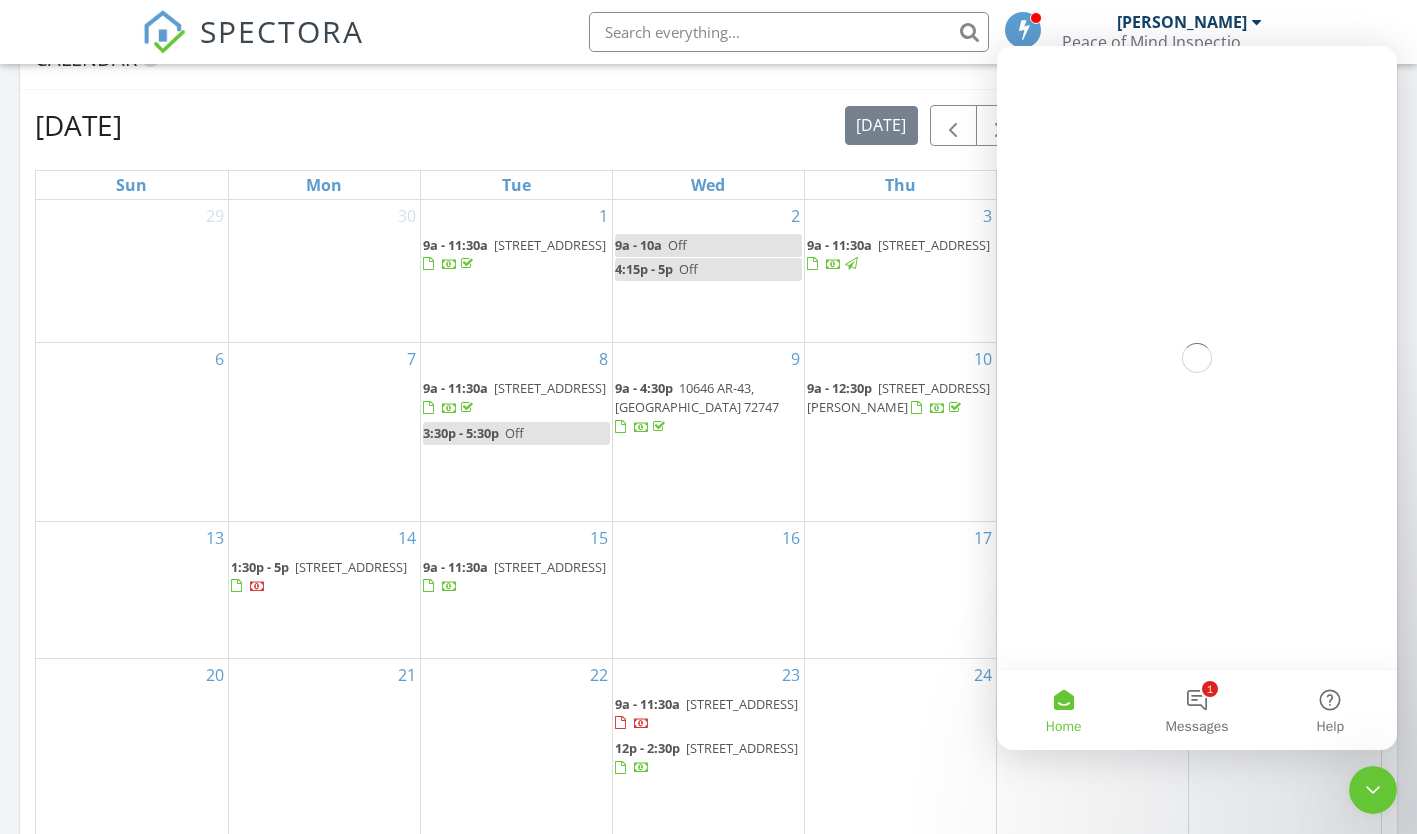 scroll, scrollTop: 0, scrollLeft: 0, axis: both 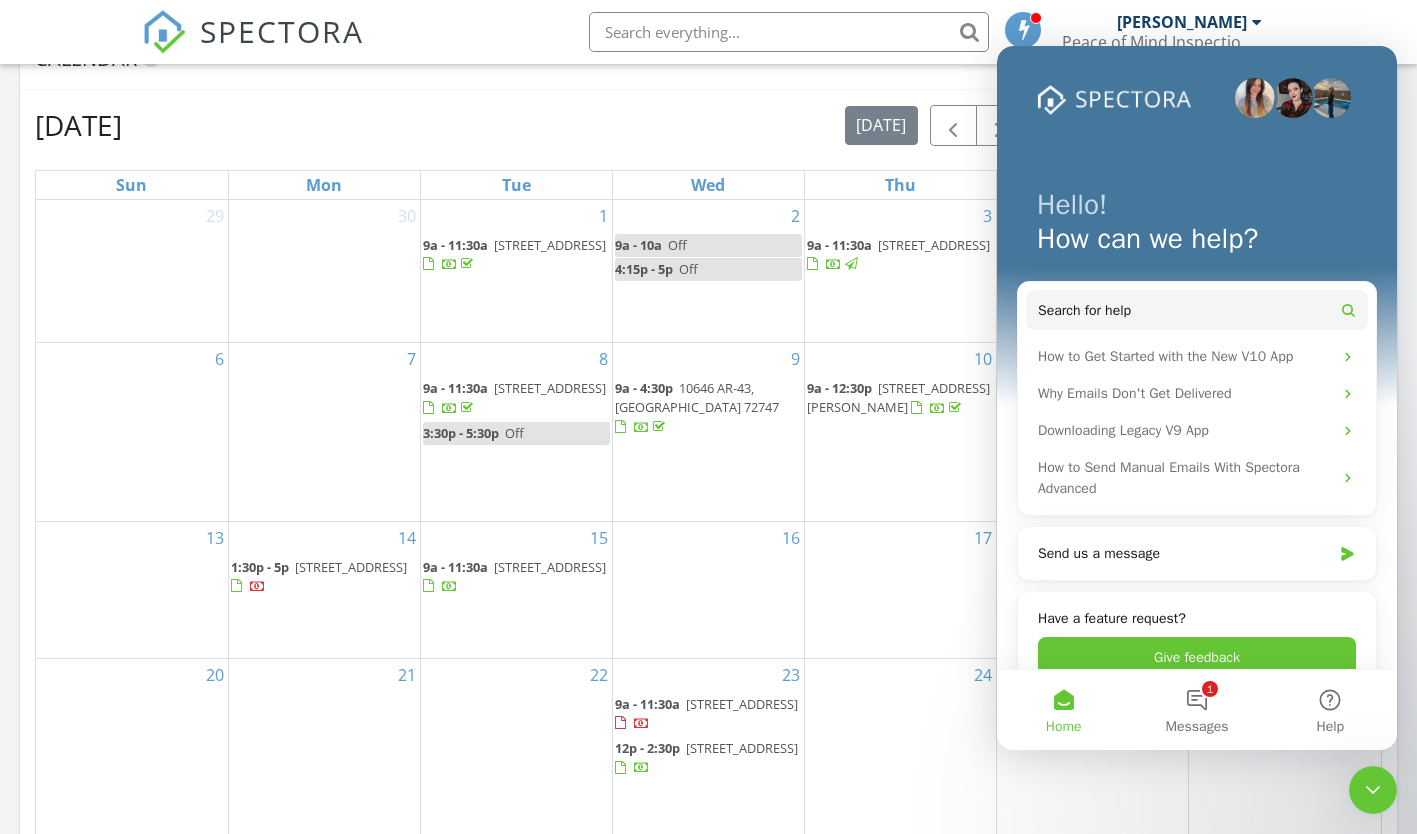 click on "1 Messages" at bounding box center (1196, 710) 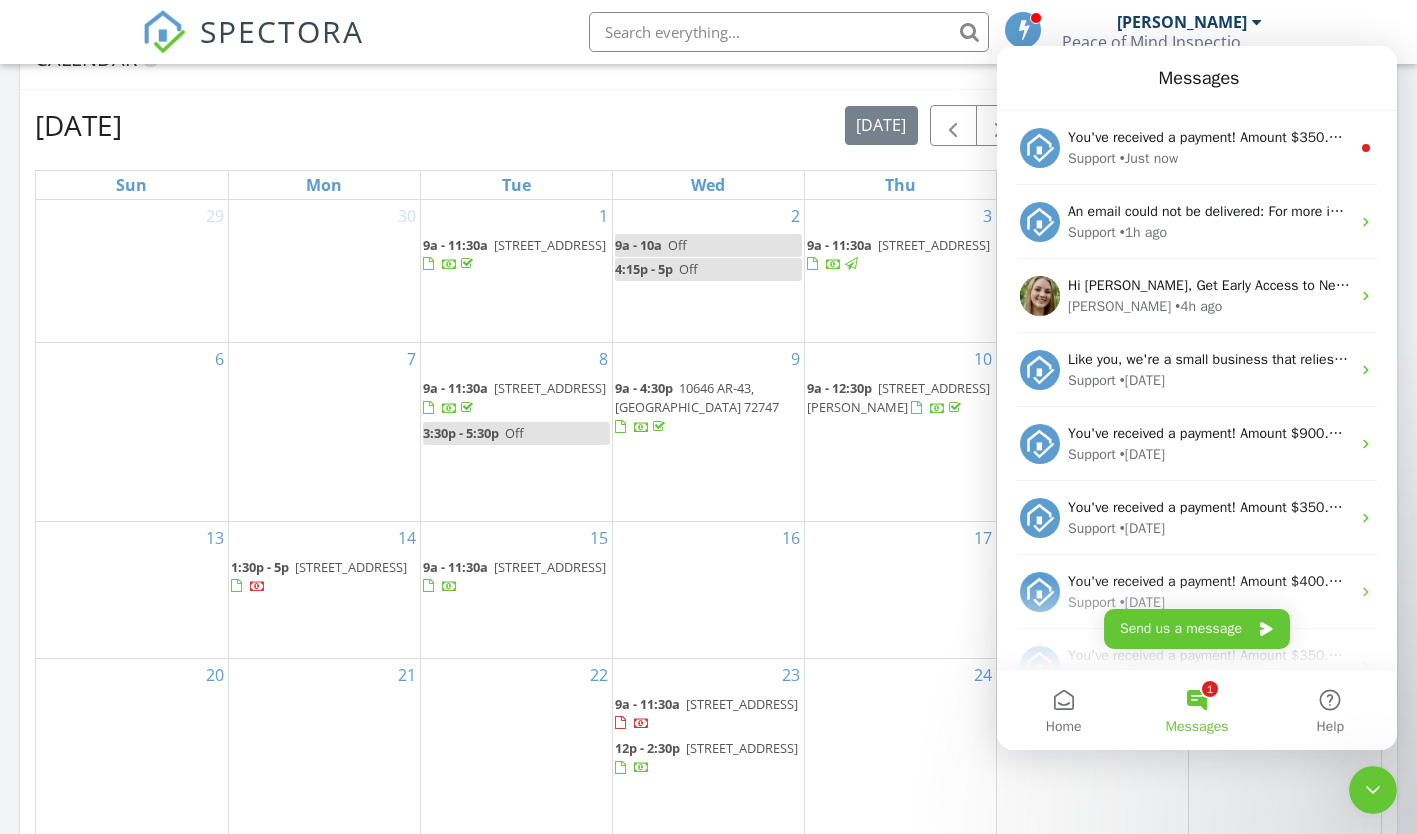 click on "You've received a payment!  Amount  $350.00  Fee  $0.00  Net  $350.00  Transaction #  pi_3Rjny6K7snlDGpRF0N8YwqMP  Inspection  2213 E Fennec St, Siloam Springs, AR 72761 Payouts to your bank or debit card occur on a daily basis. Each payment usually takes two business days to process. You can view your pending payout amount here. If you have any questions reach out on our chat bubble at app.spectora.com." at bounding box center [2270, 137] 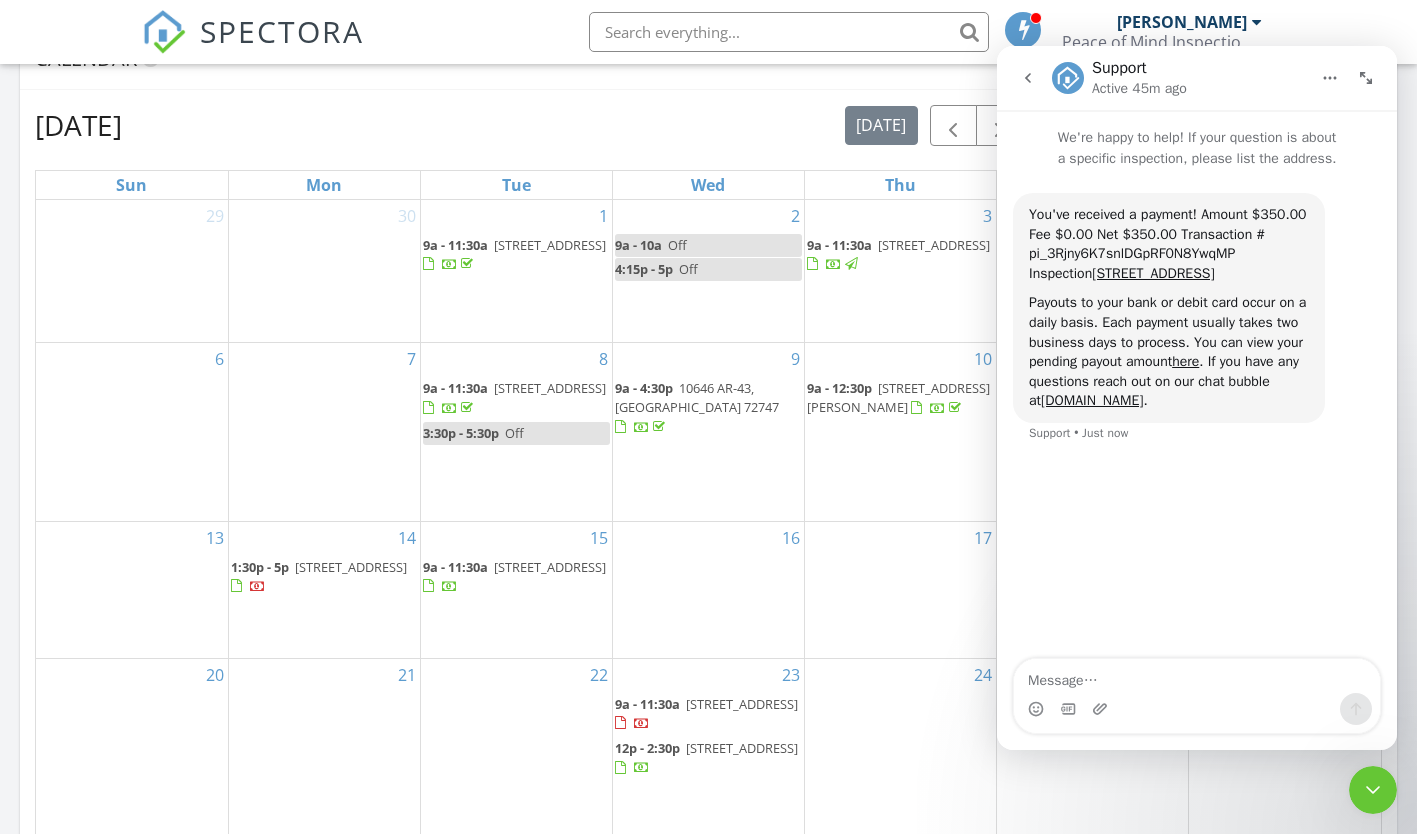 drag, startPoint x: 1377, startPoint y: 806, endPoint x: 1380, endPoint y: 795, distance: 11.401754 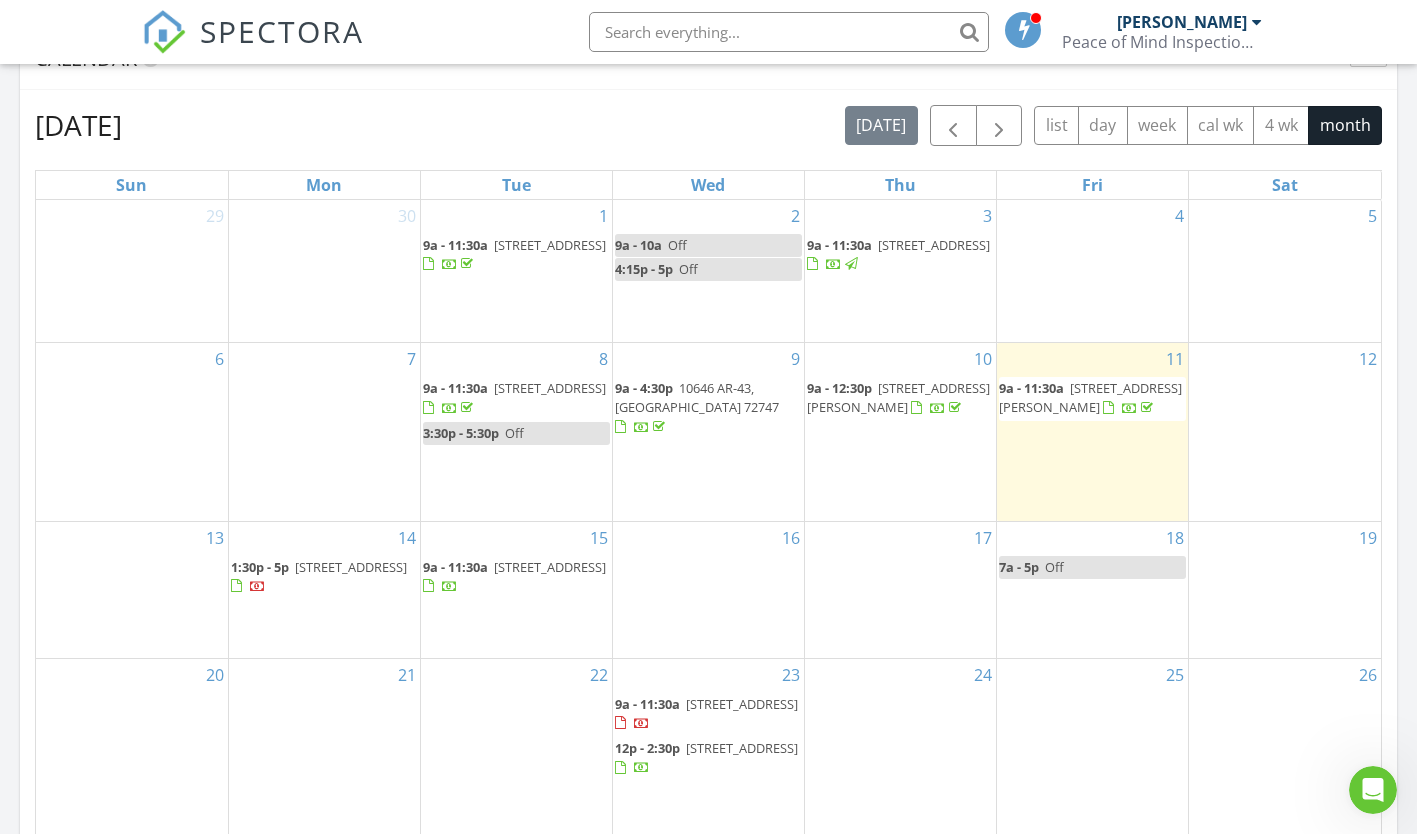 scroll, scrollTop: 0, scrollLeft: 0, axis: both 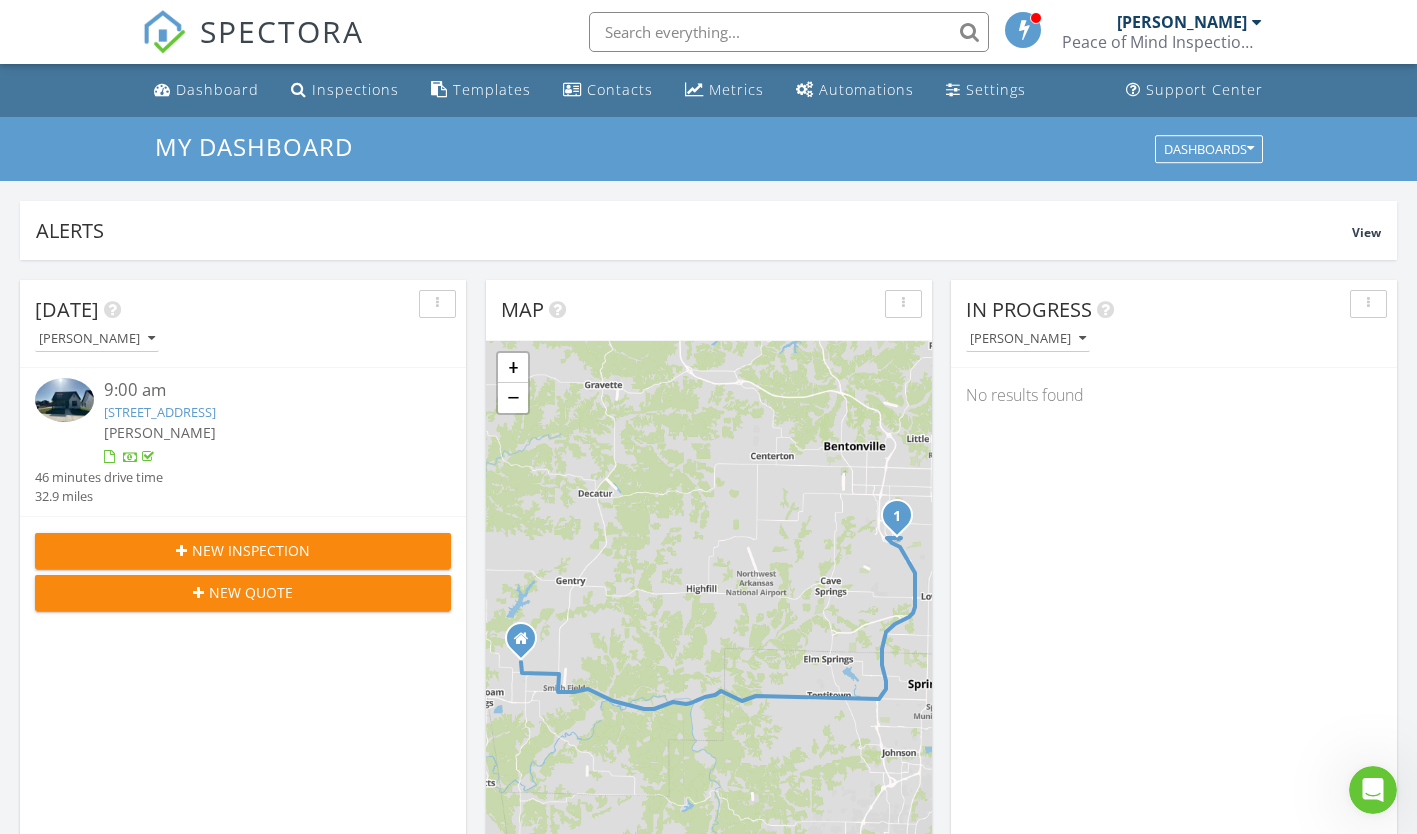click on "Metrics" at bounding box center [724, 90] 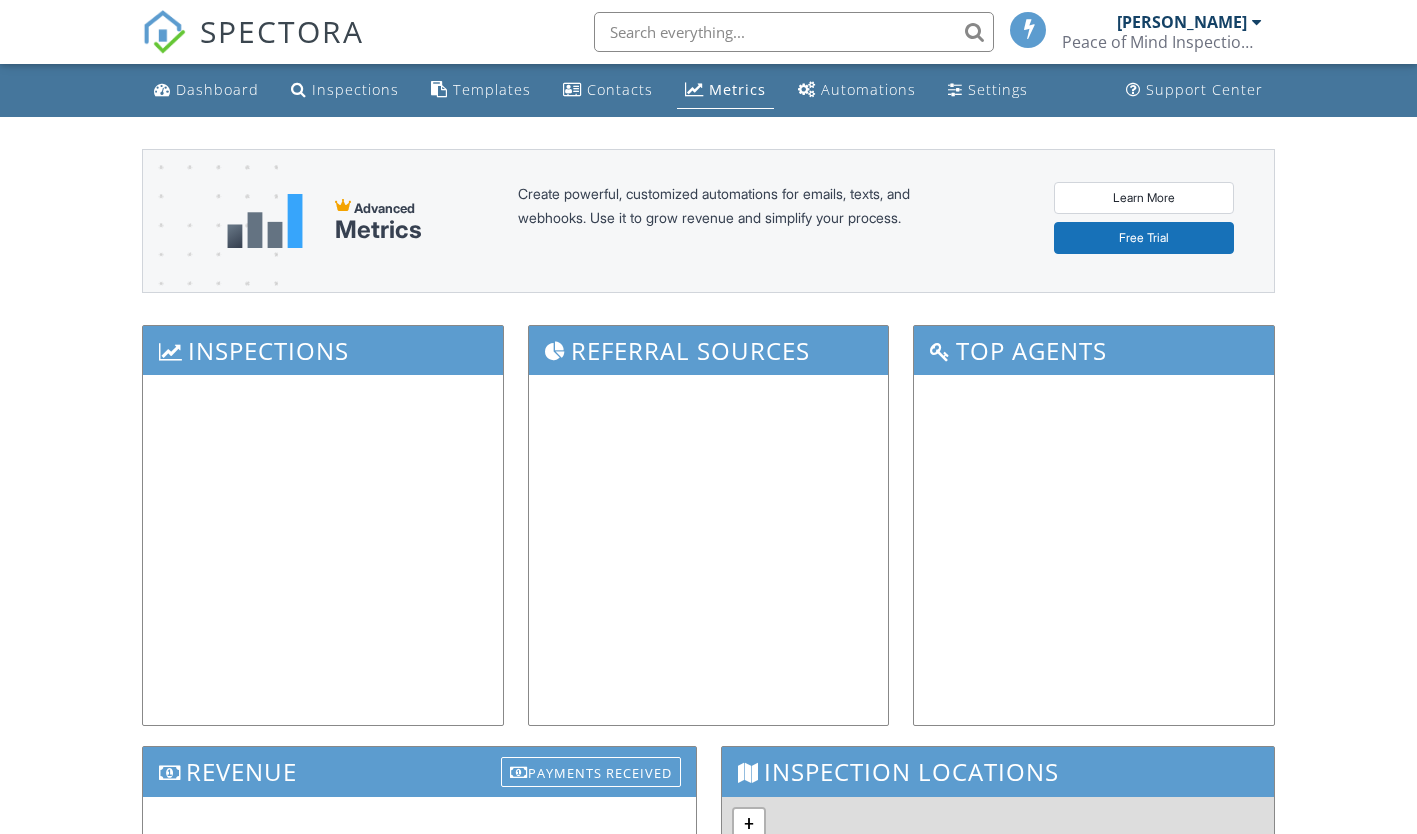 scroll, scrollTop: 0, scrollLeft: 0, axis: both 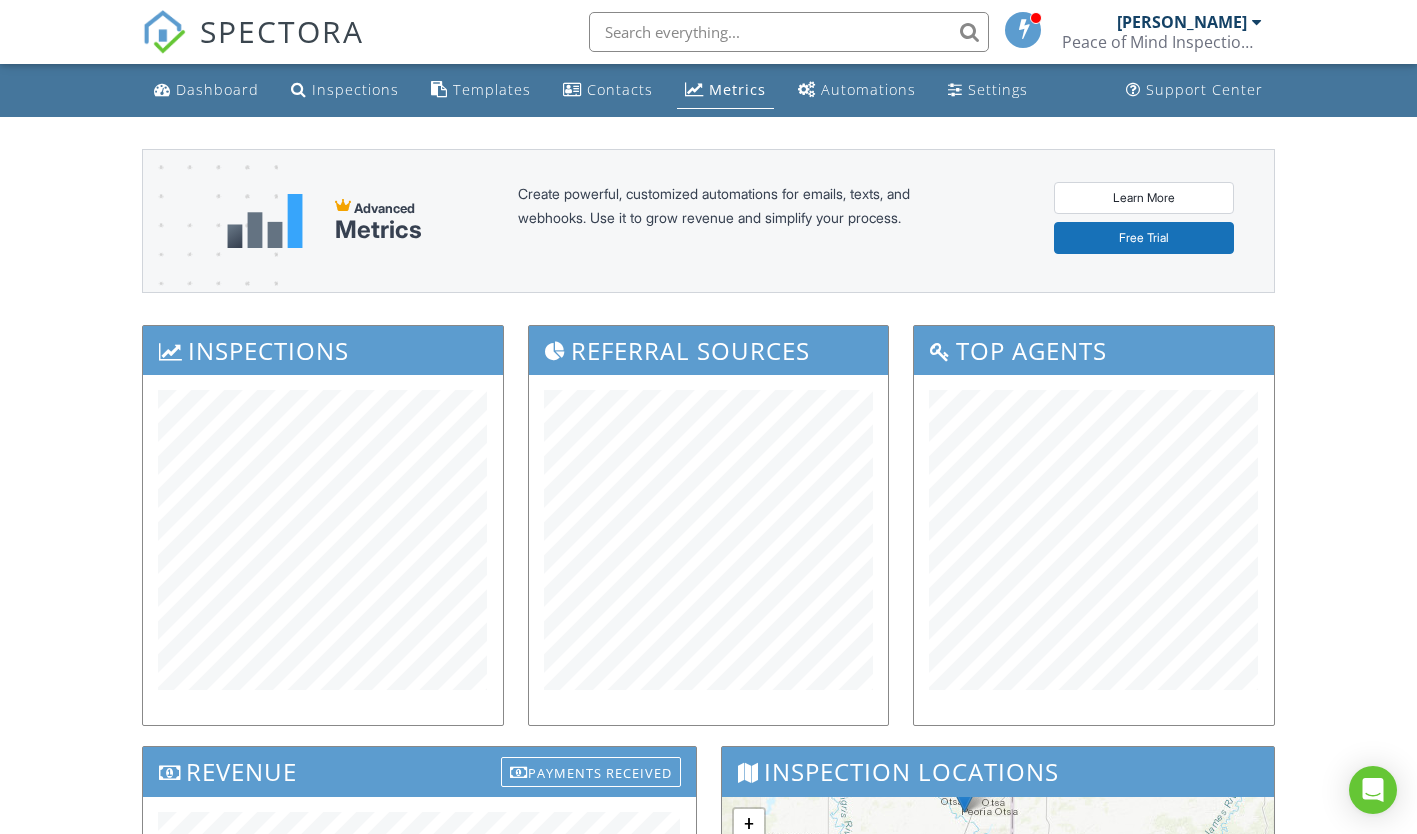 click on "Dashboard" at bounding box center (217, 89) 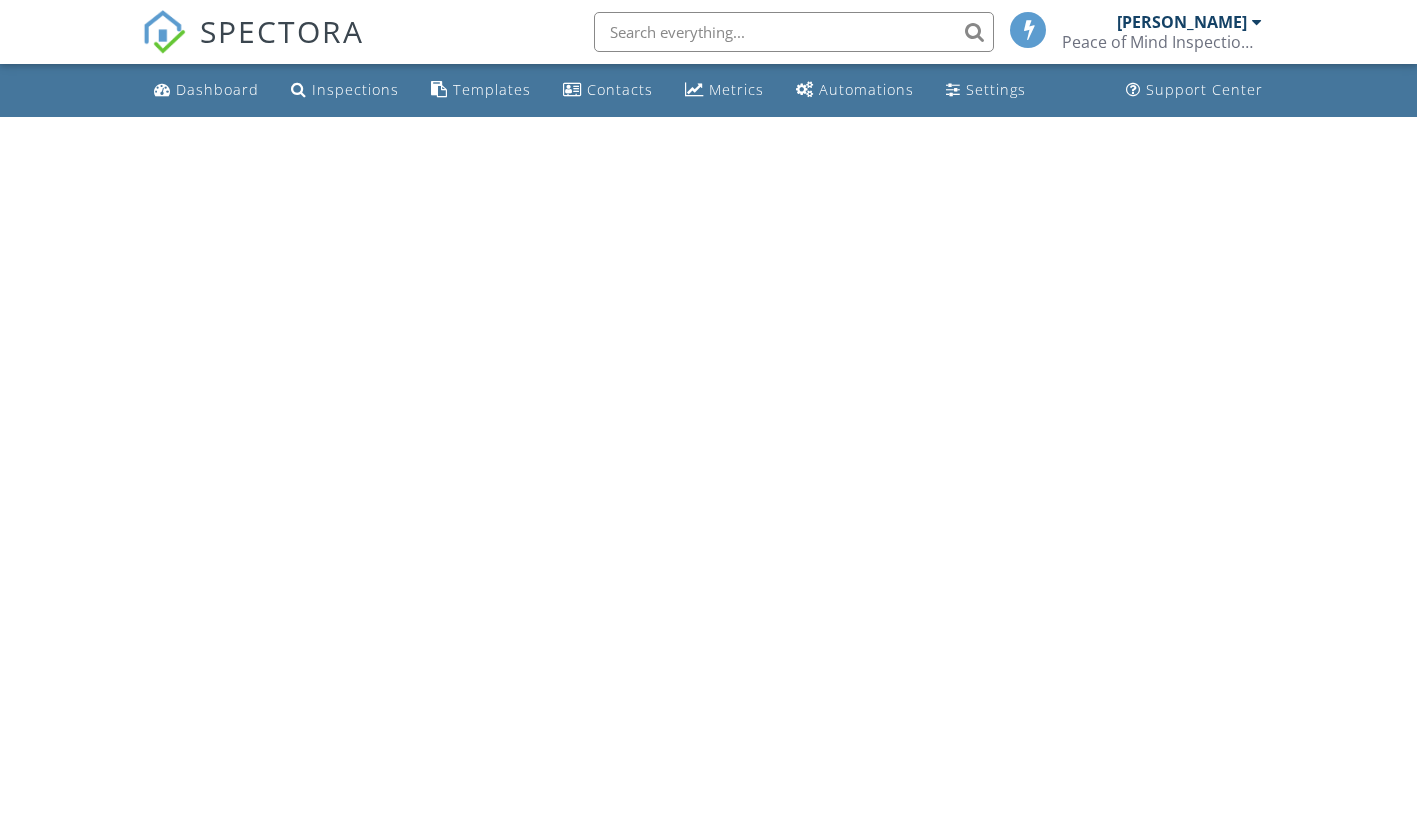 scroll, scrollTop: 0, scrollLeft: 0, axis: both 